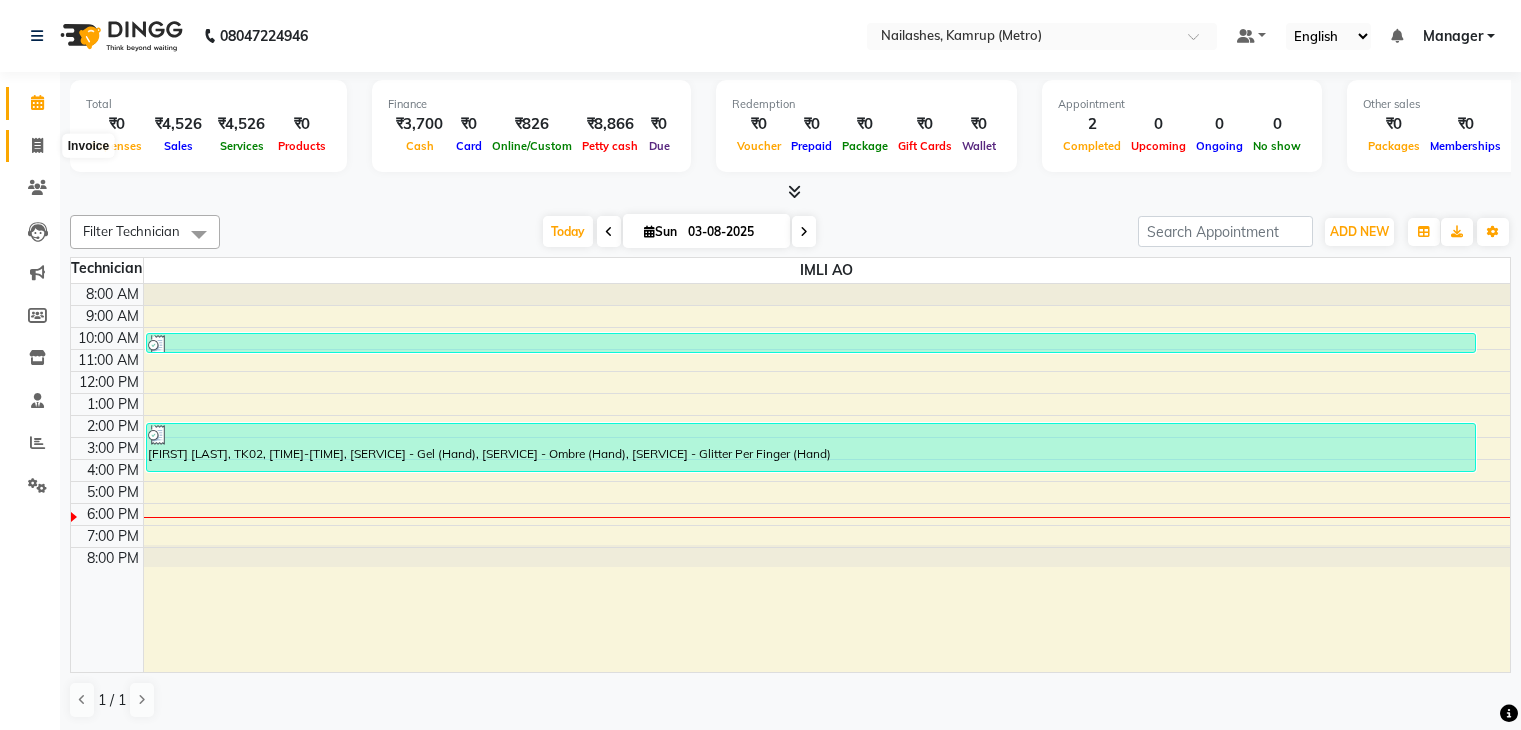 scroll, scrollTop: 0, scrollLeft: 0, axis: both 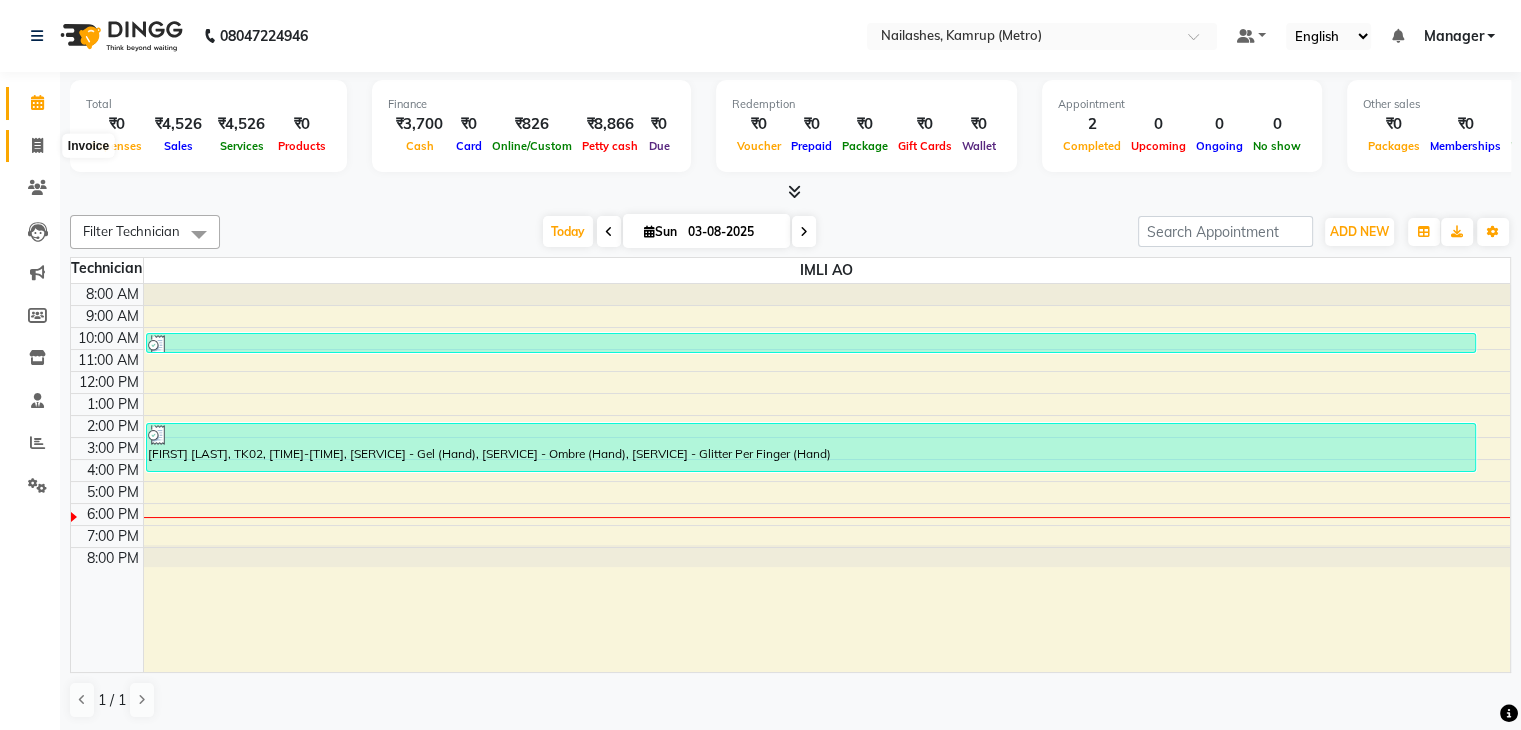 click 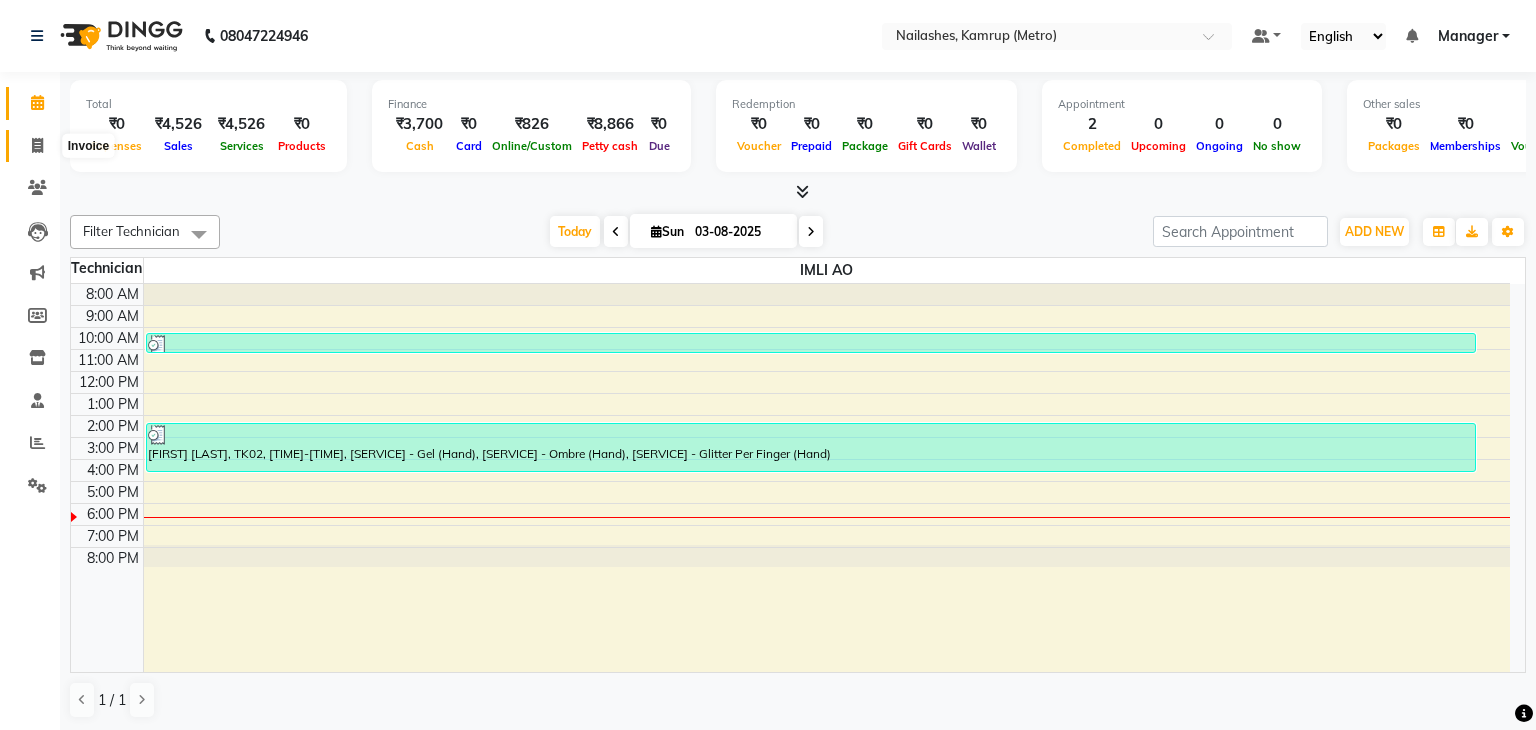select on "service" 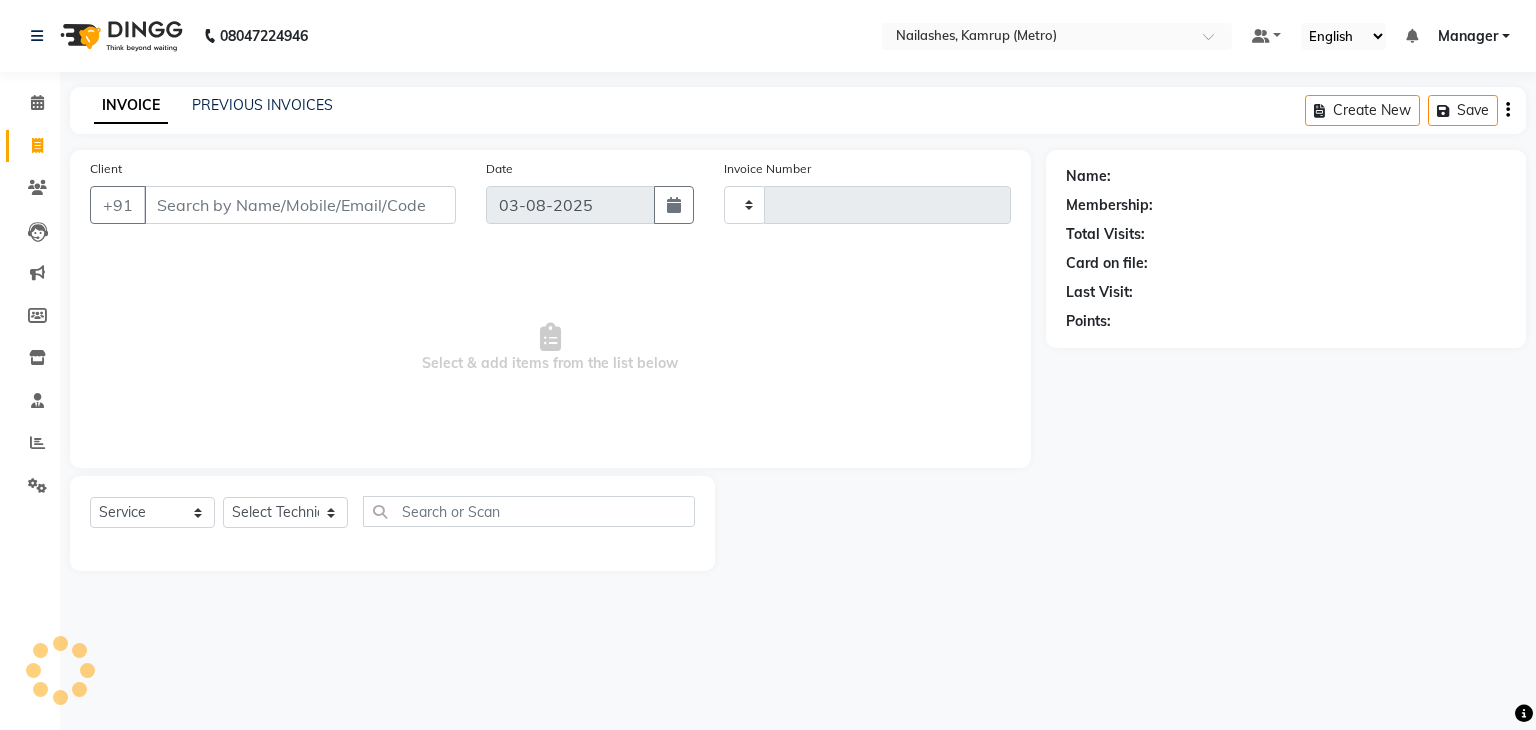 type on "0215" 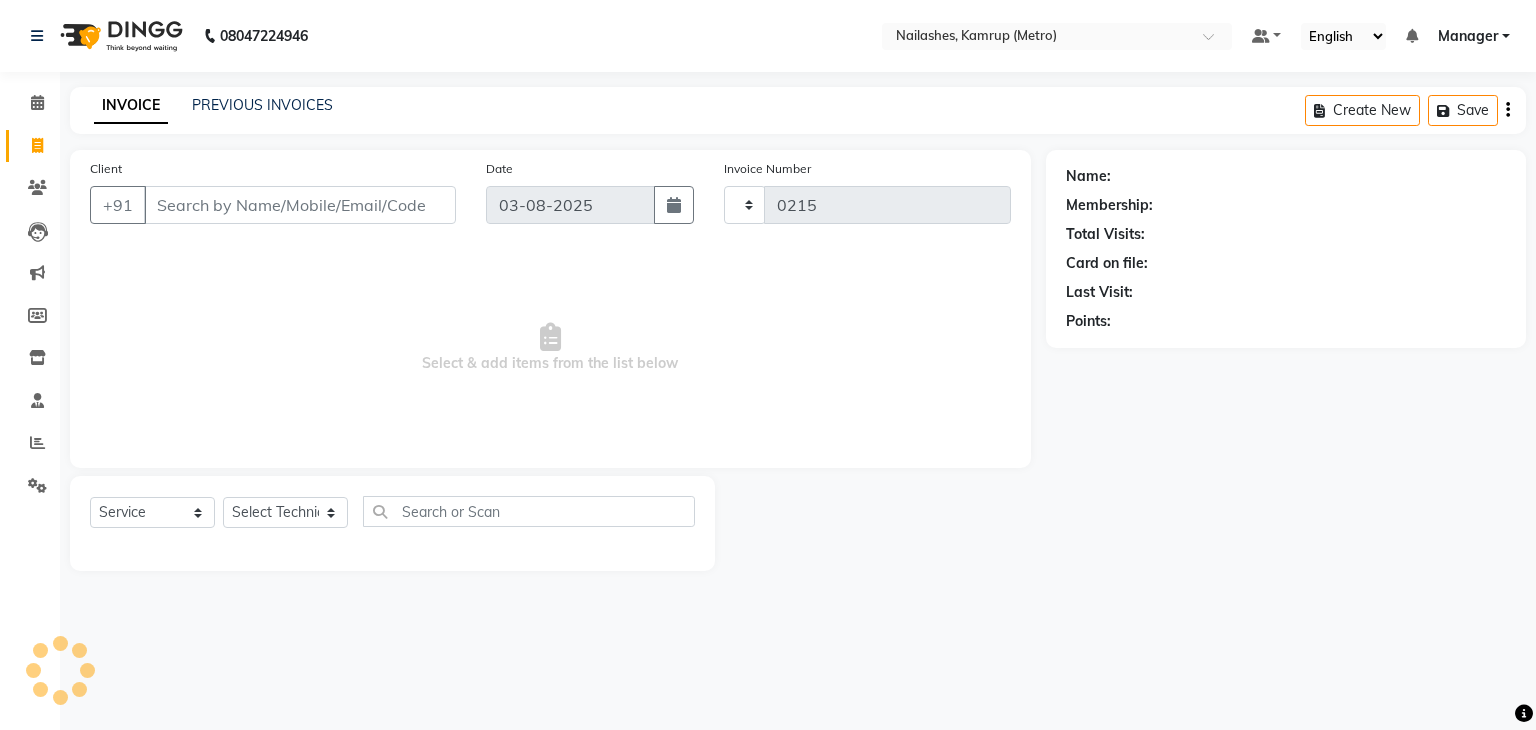 select on "7190" 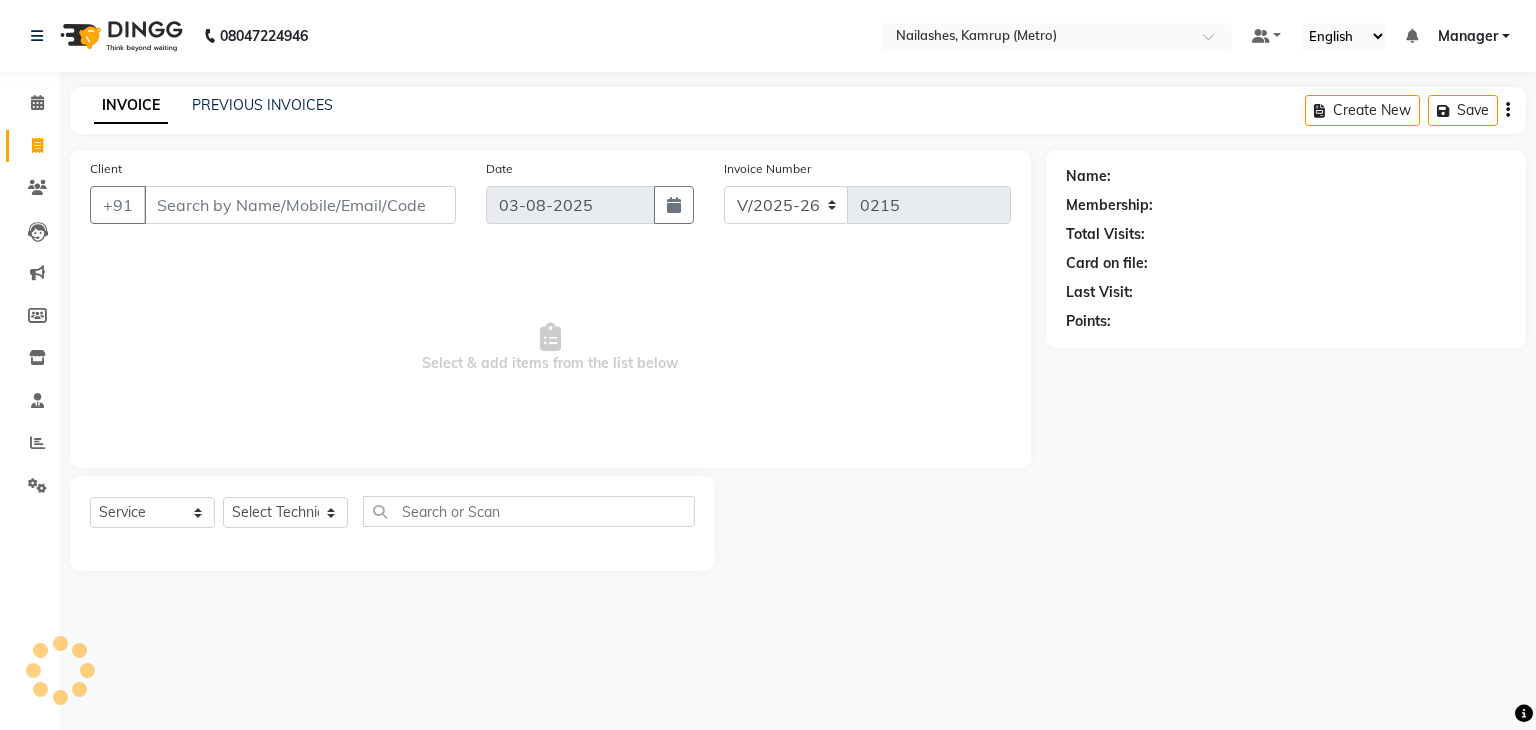 click on "Client" at bounding box center [300, 205] 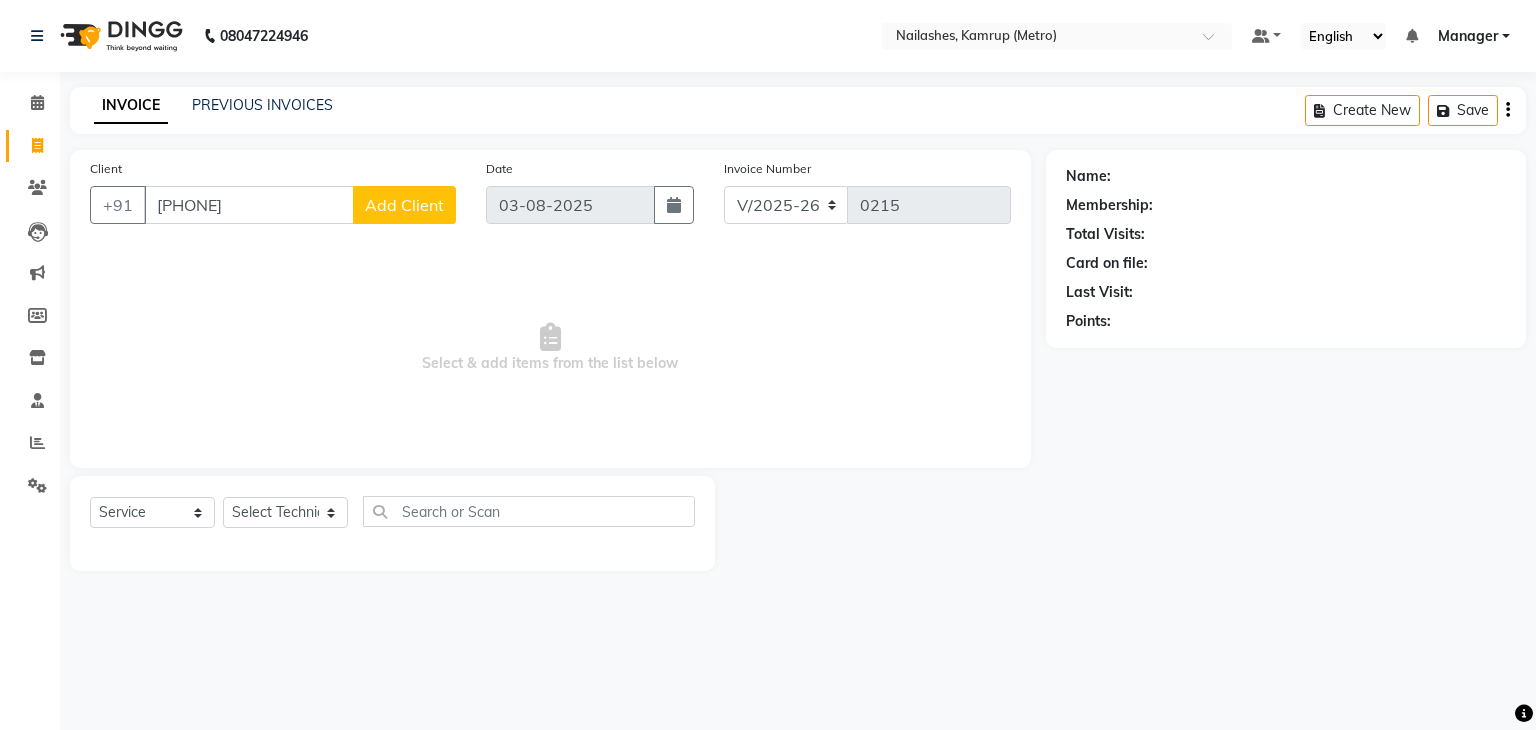 type on "[PHONE]" 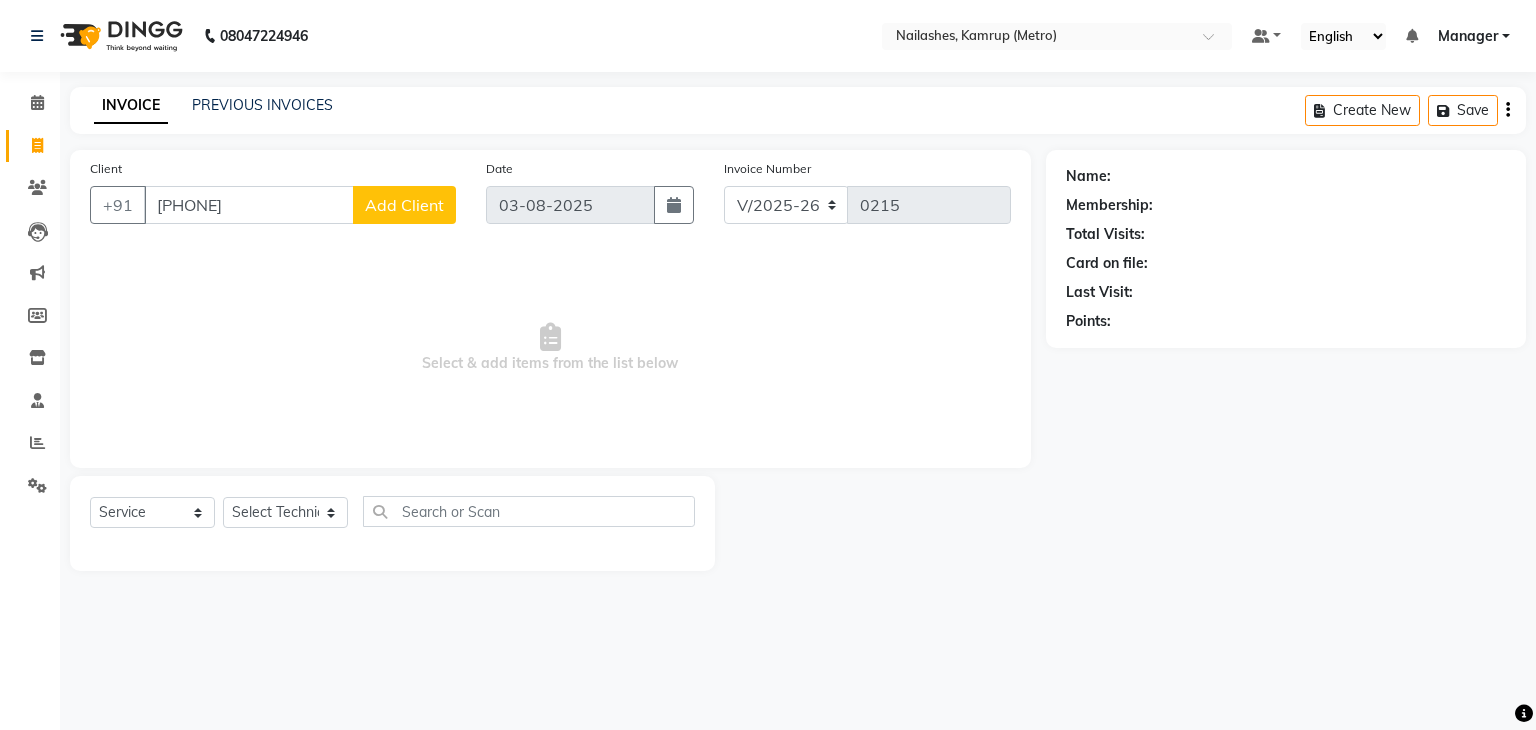 select on "21" 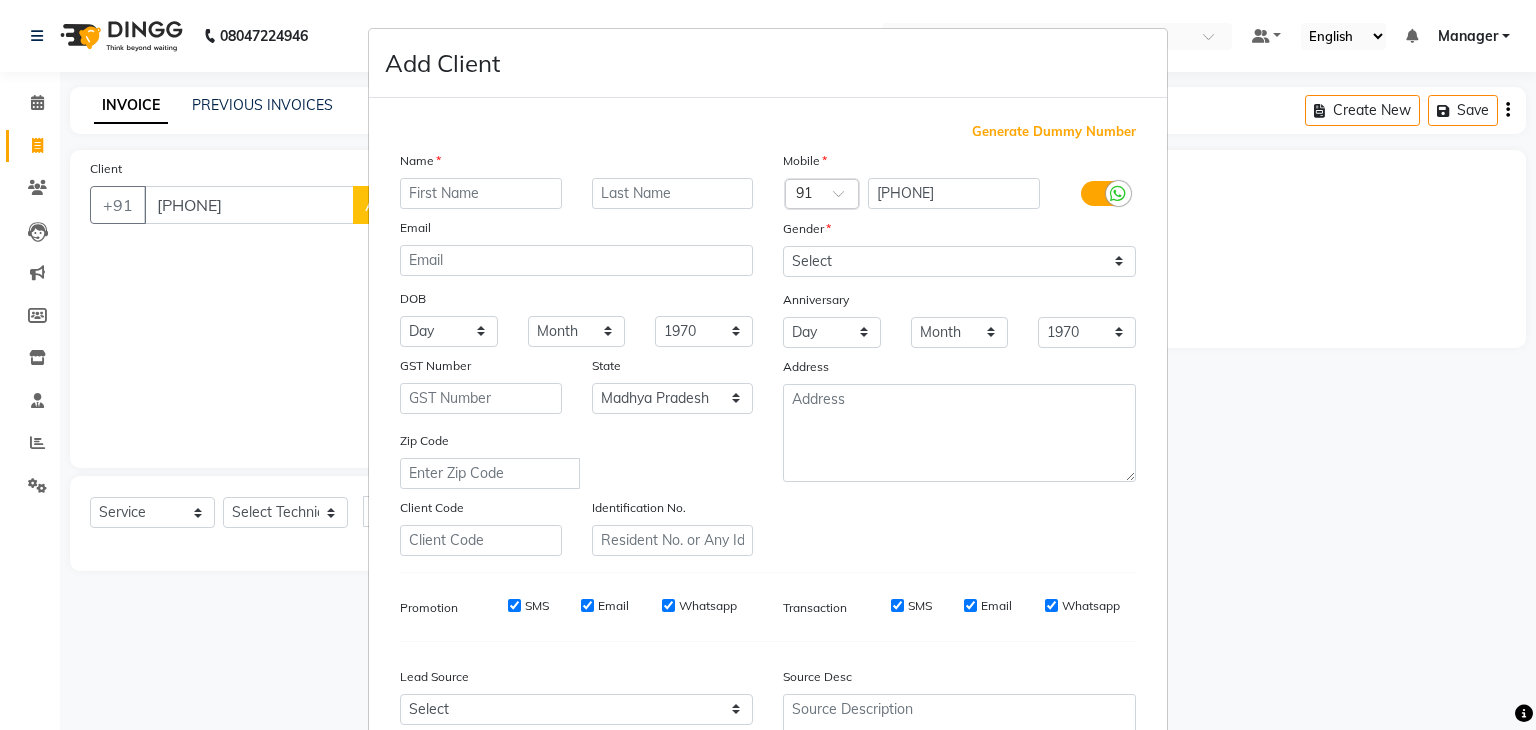 click on "Name Email DOB Day 01 02 03 04 05 06 07 08 09 10 11 12 13 14 15 16 17 18 19 20 21 22 23 24 25 26 27 28 29 30 31 Month January February March April May June July August September October November December 1940 1941 1942 1943 1944 1945 1946 1947 1948 1949 1950 1951 1952 1953 1954 1955 1956 1957 1958 1959 1960 1961 1962 1963 1964 1965 1966 1967 1968 1969 1970 1971 1972 1973 1974 1975 1976 1977 1978 1979 1980 1981 1982 1983 1984 1985 1986 1987 1988 1989 1990 1991 1992 1993 1994 1995 1996 1997 1998 1999 2000 2001 2002 2003 2004 2005 2006 2007 2008 2009 2010 2011 2012 2013 2014 2015 2016 2017 2018 2019 2020 2021 2022 2023 2024 GST Number State Select Andaman and Nicobar Islands Andhra Pradesh Arunachal Pradesh Assam Bihar Chandigarh Chhattisgarh Dadra and Nagar Haveli Daman and Diu Delhi Goa Gujarat Haryana Himachal Pradesh Jammu and Kashmir Jharkhand Karnataka Kerala Lakshadweep Madhya Pradesh Maharashtra Manipur Meghalaya Mizoram Nagaland Odisha Pondicherry Punjab Rajasthan Sikkim Tamil Nadu Telangana Tripura" at bounding box center [576, 353] 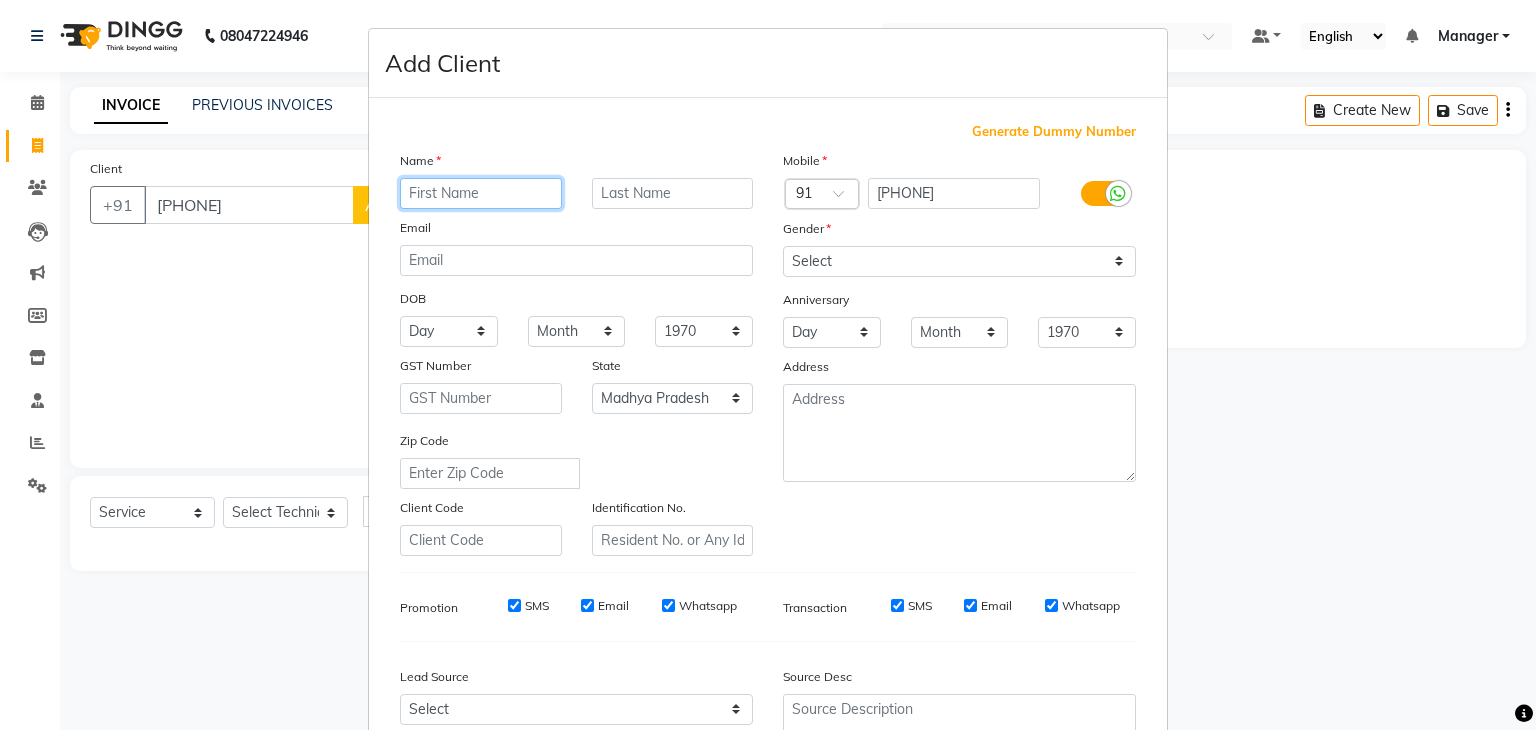 click at bounding box center (481, 193) 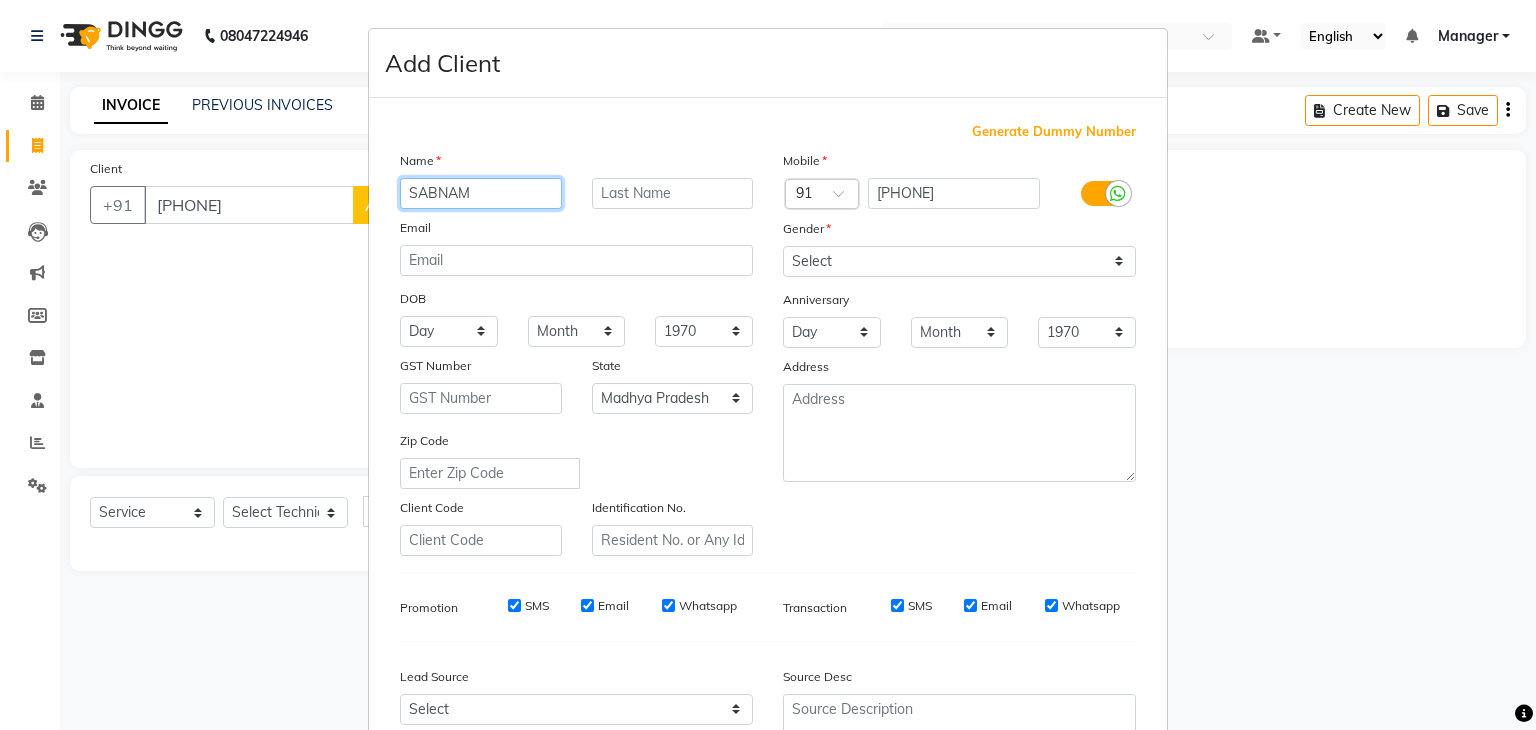type on "SABNAM" 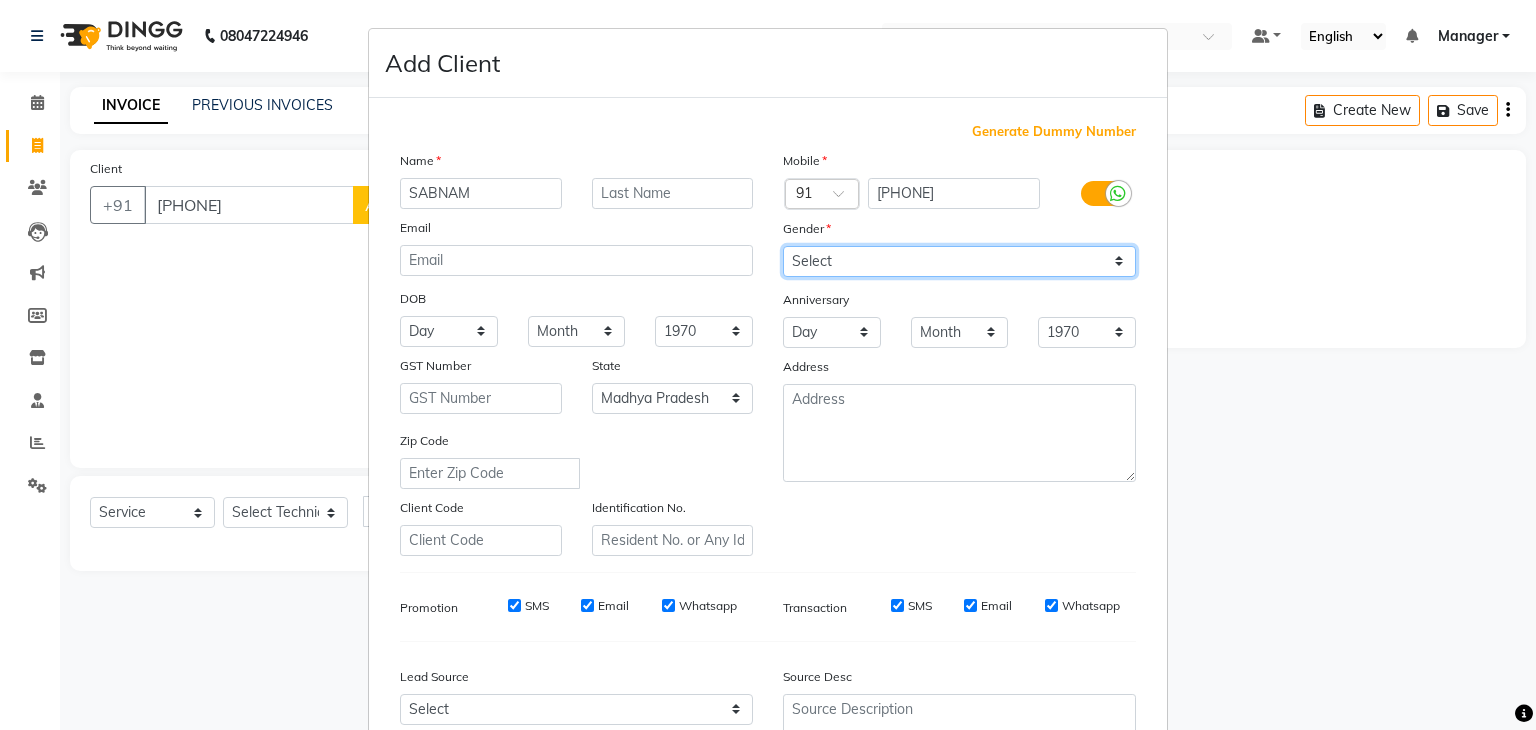 click on "Select Male Female Other Prefer Not To Say" at bounding box center [959, 261] 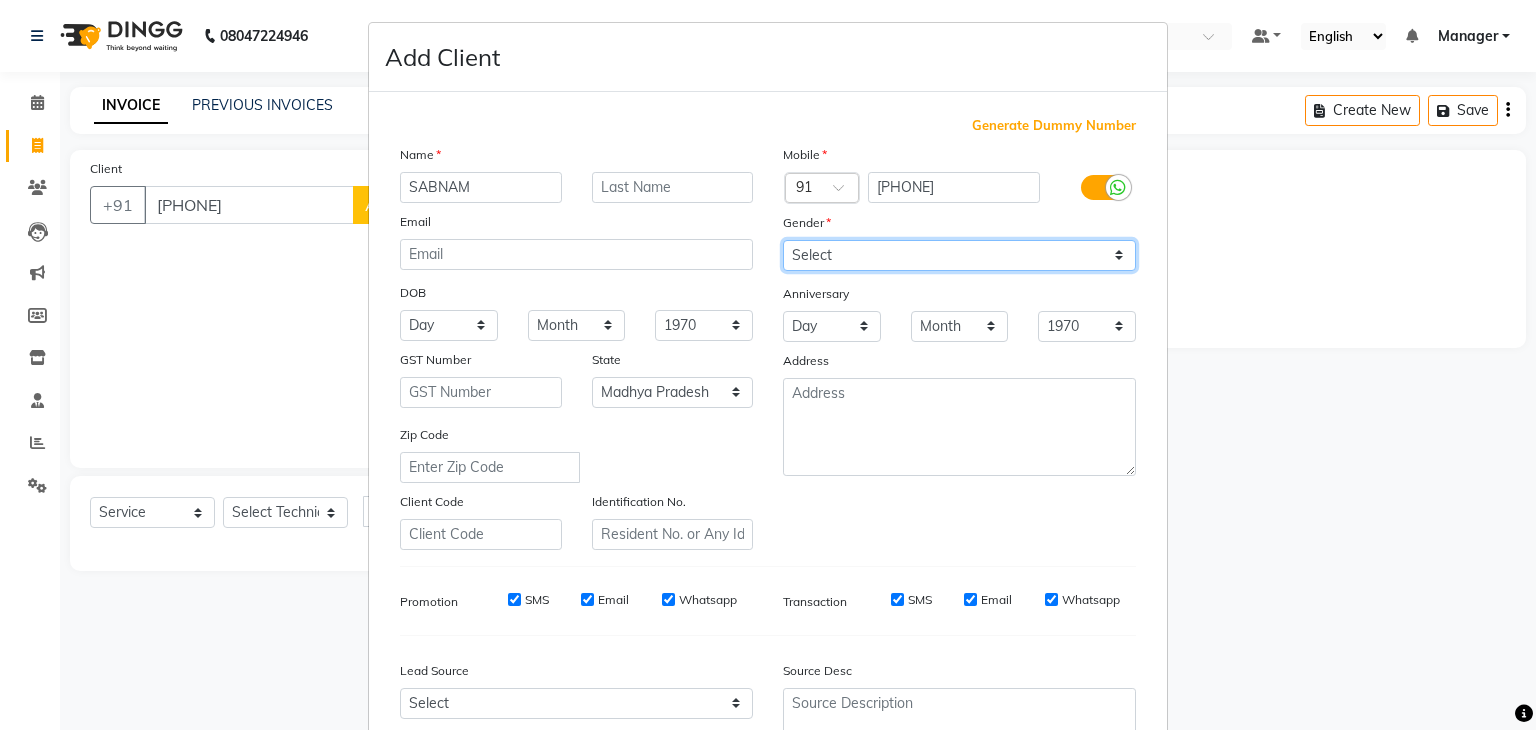 scroll, scrollTop: 0, scrollLeft: 0, axis: both 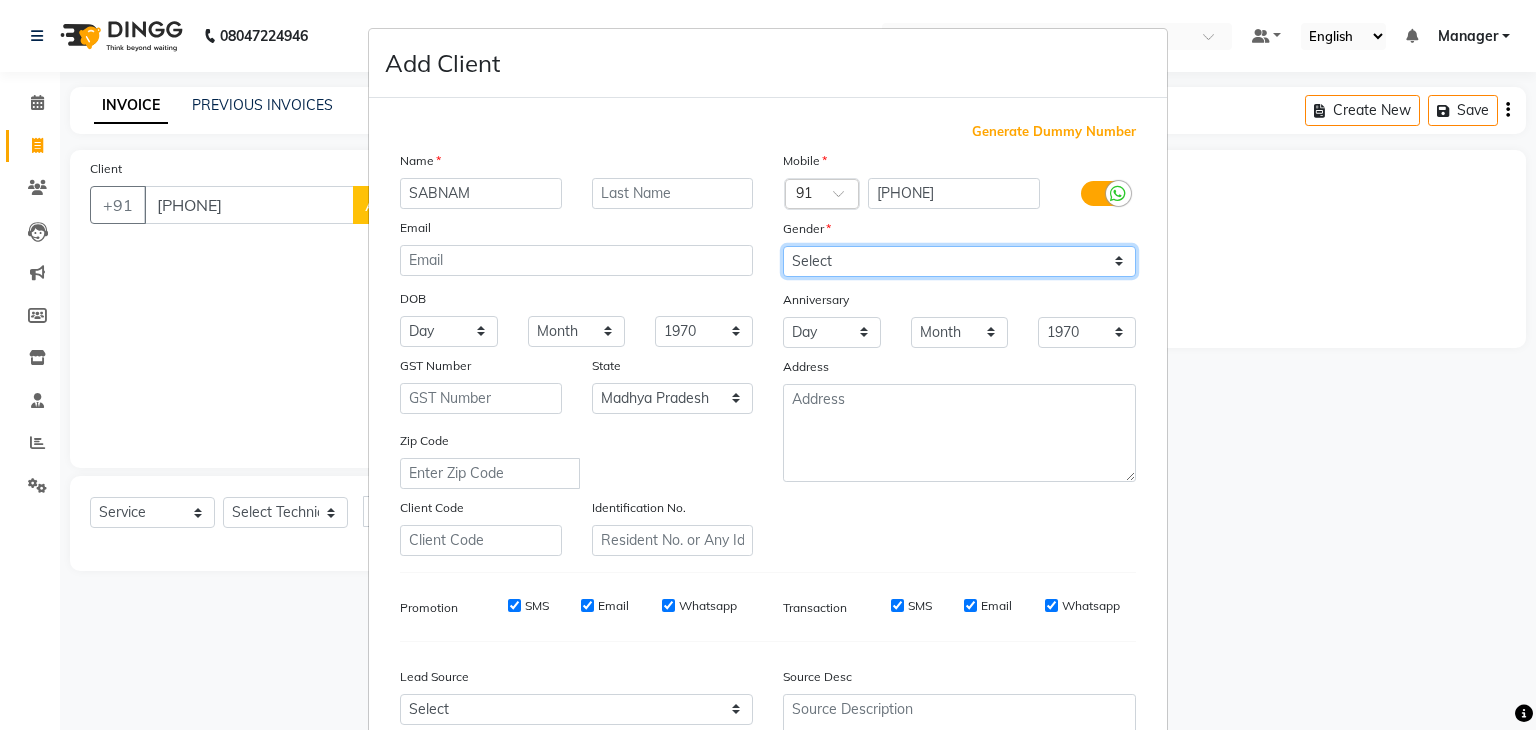click on "Select Male Female Other Prefer Not To Say" at bounding box center [959, 261] 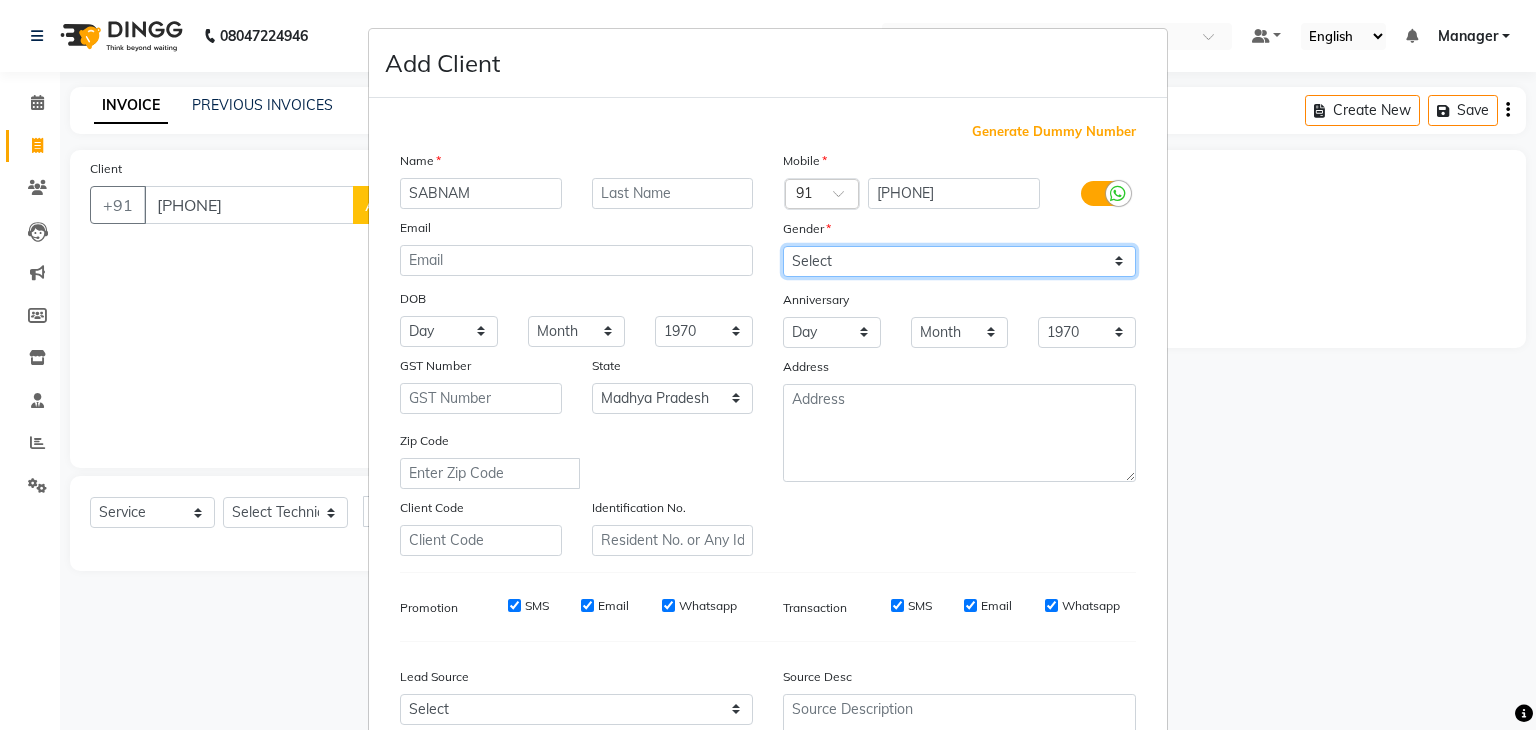 select on "female" 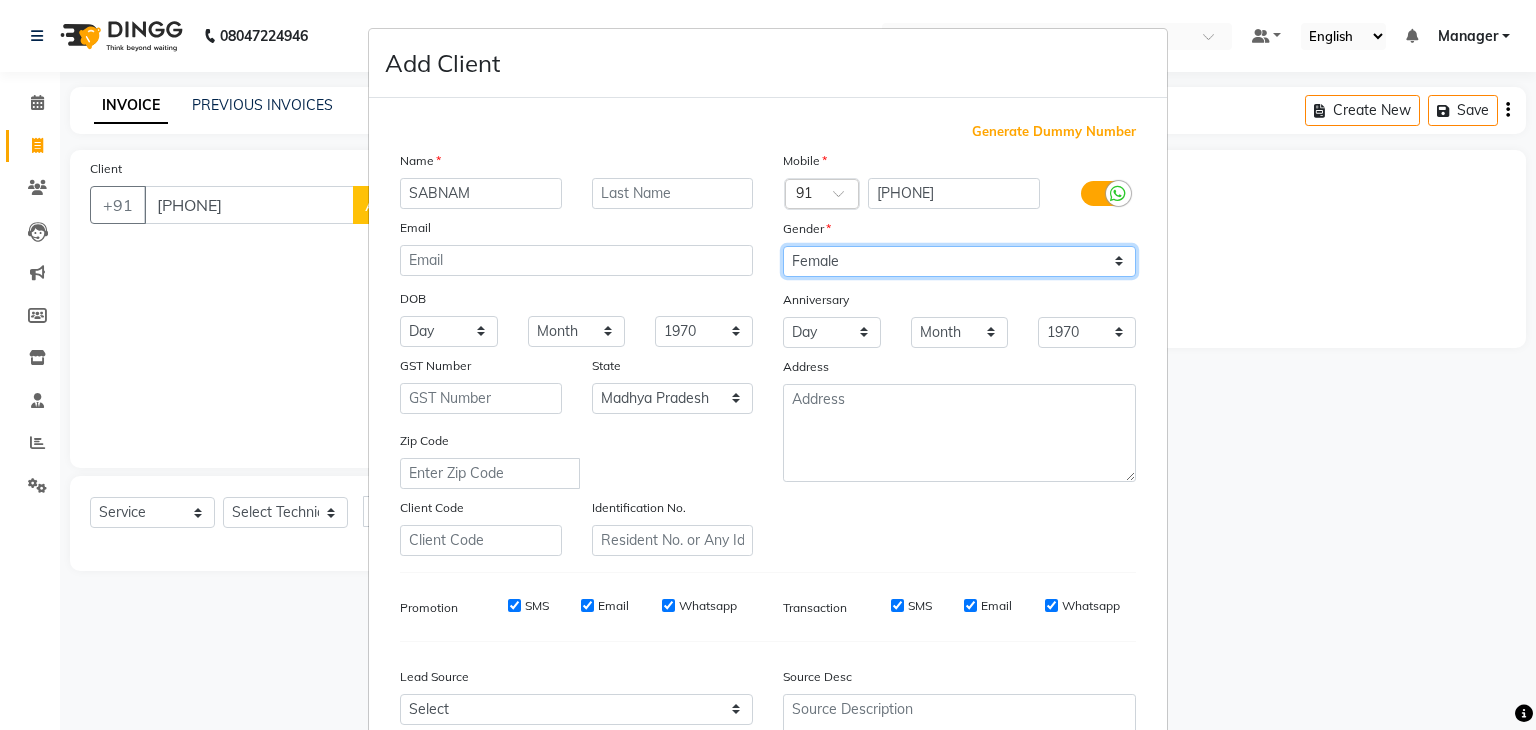 click on "Select Male Female Other Prefer Not To Say" at bounding box center (959, 261) 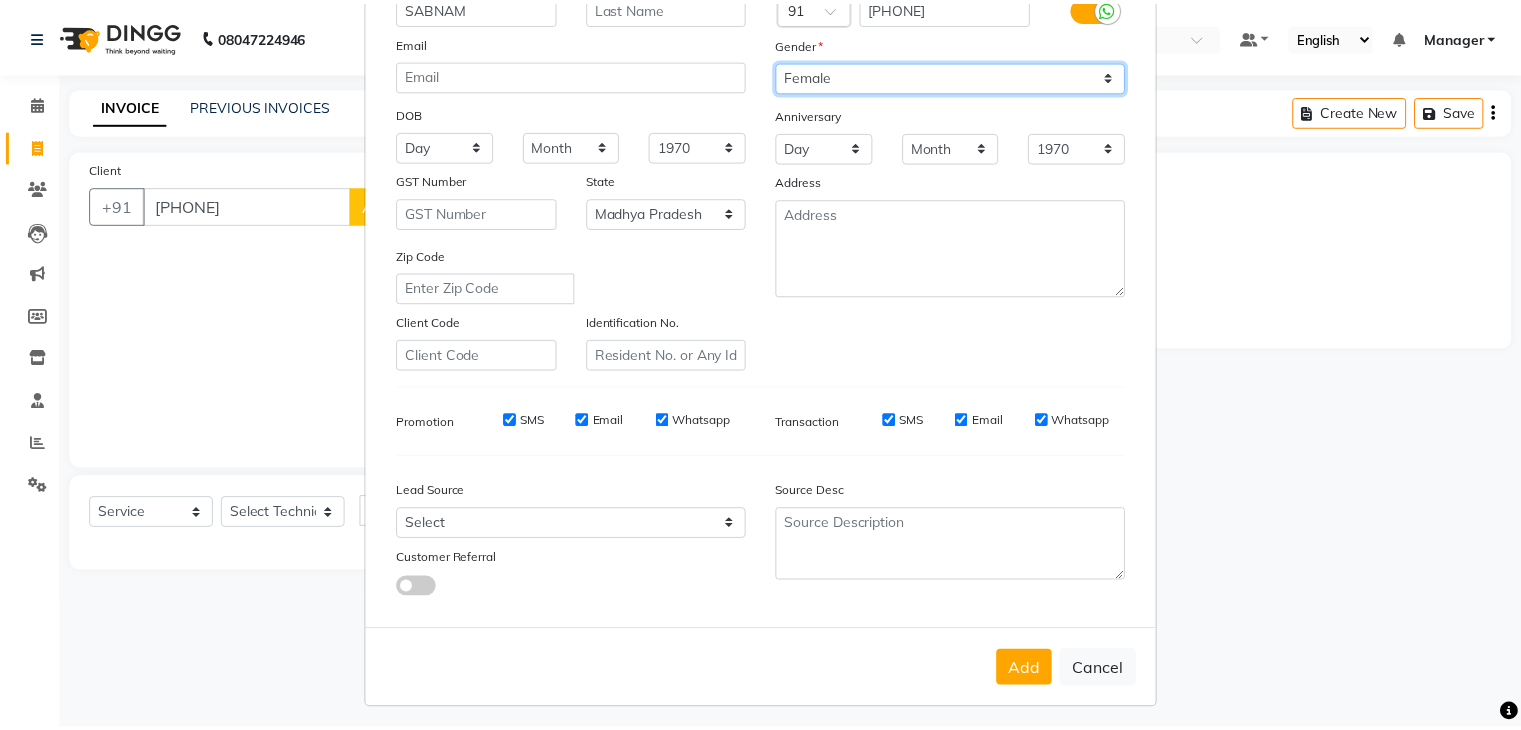 scroll, scrollTop: 203, scrollLeft: 0, axis: vertical 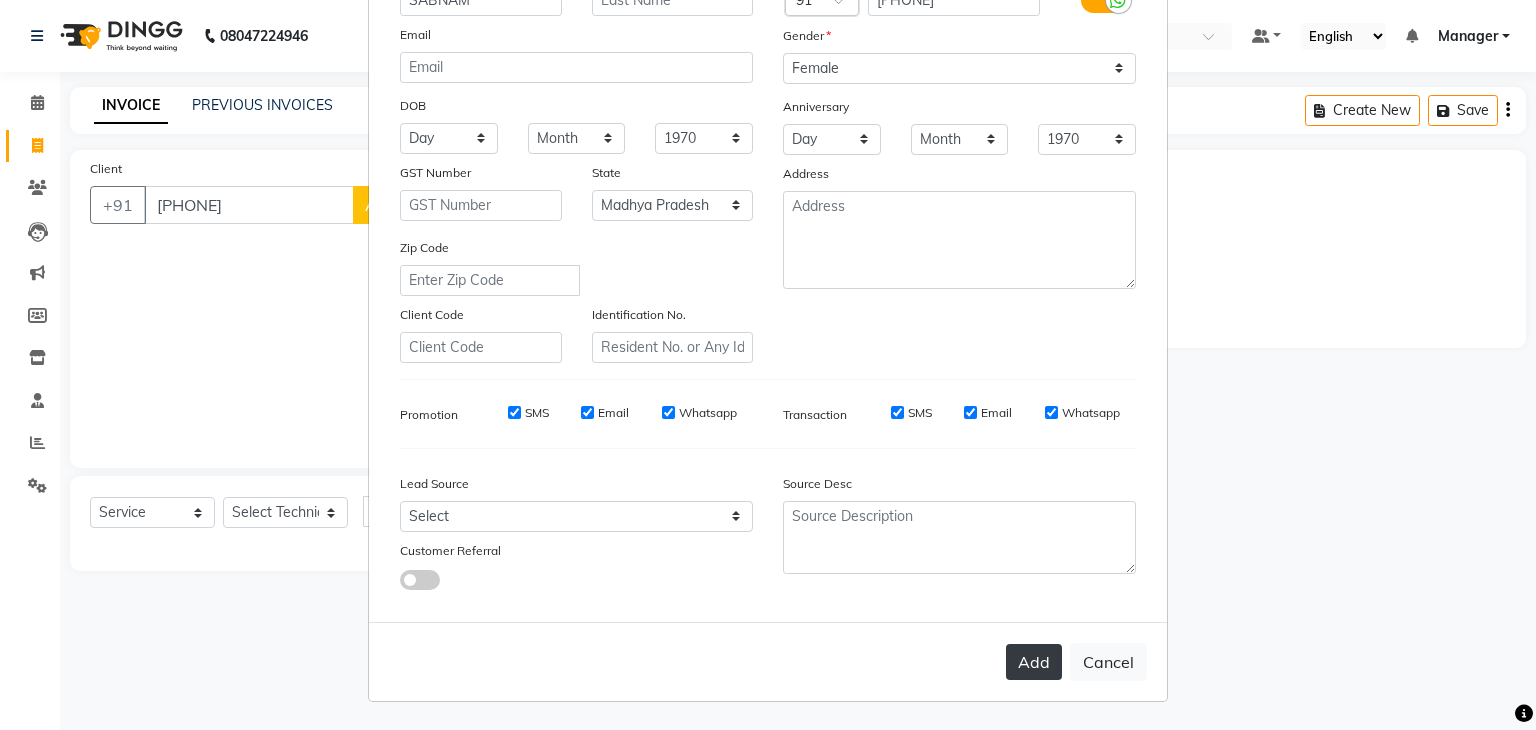 click on "Add" at bounding box center [1034, 662] 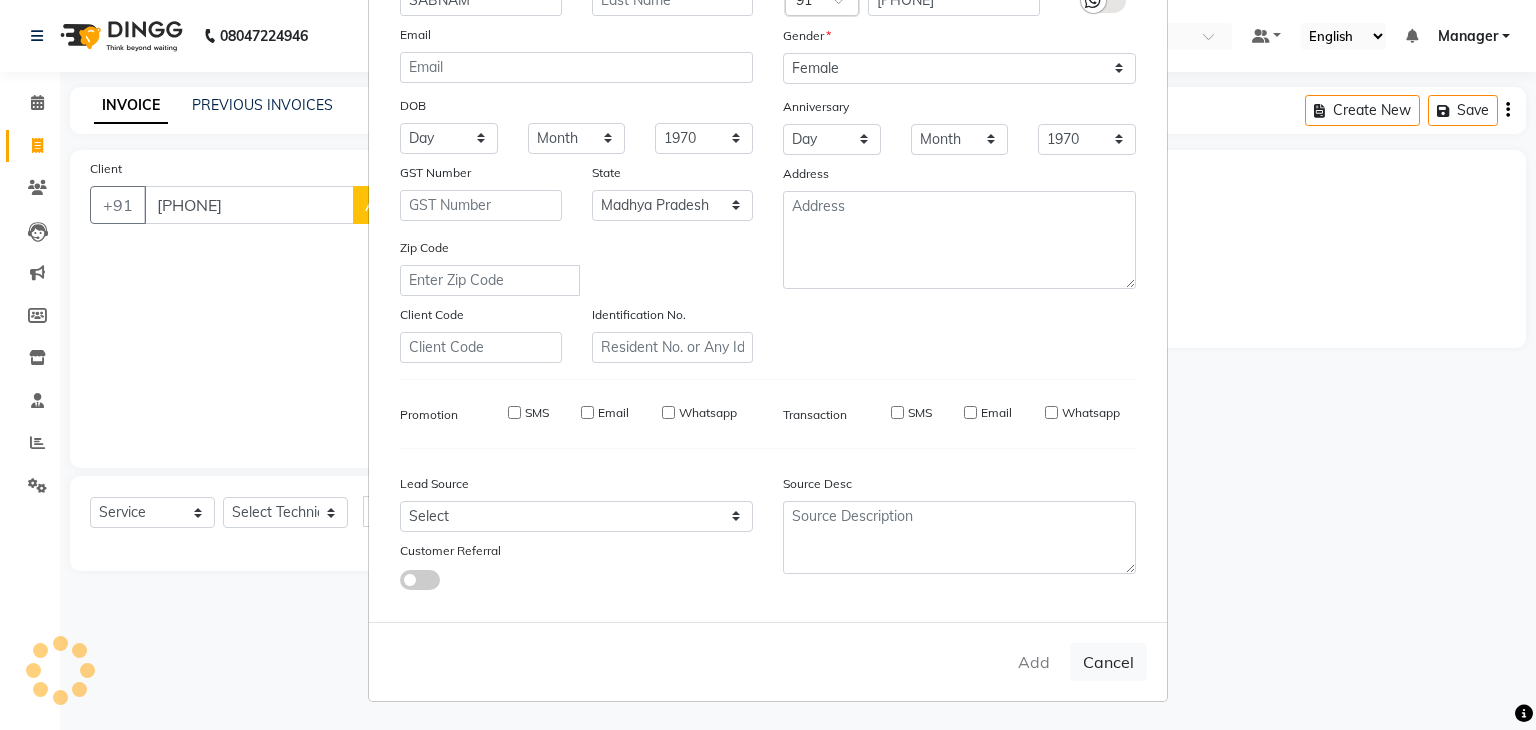 type on "98******80" 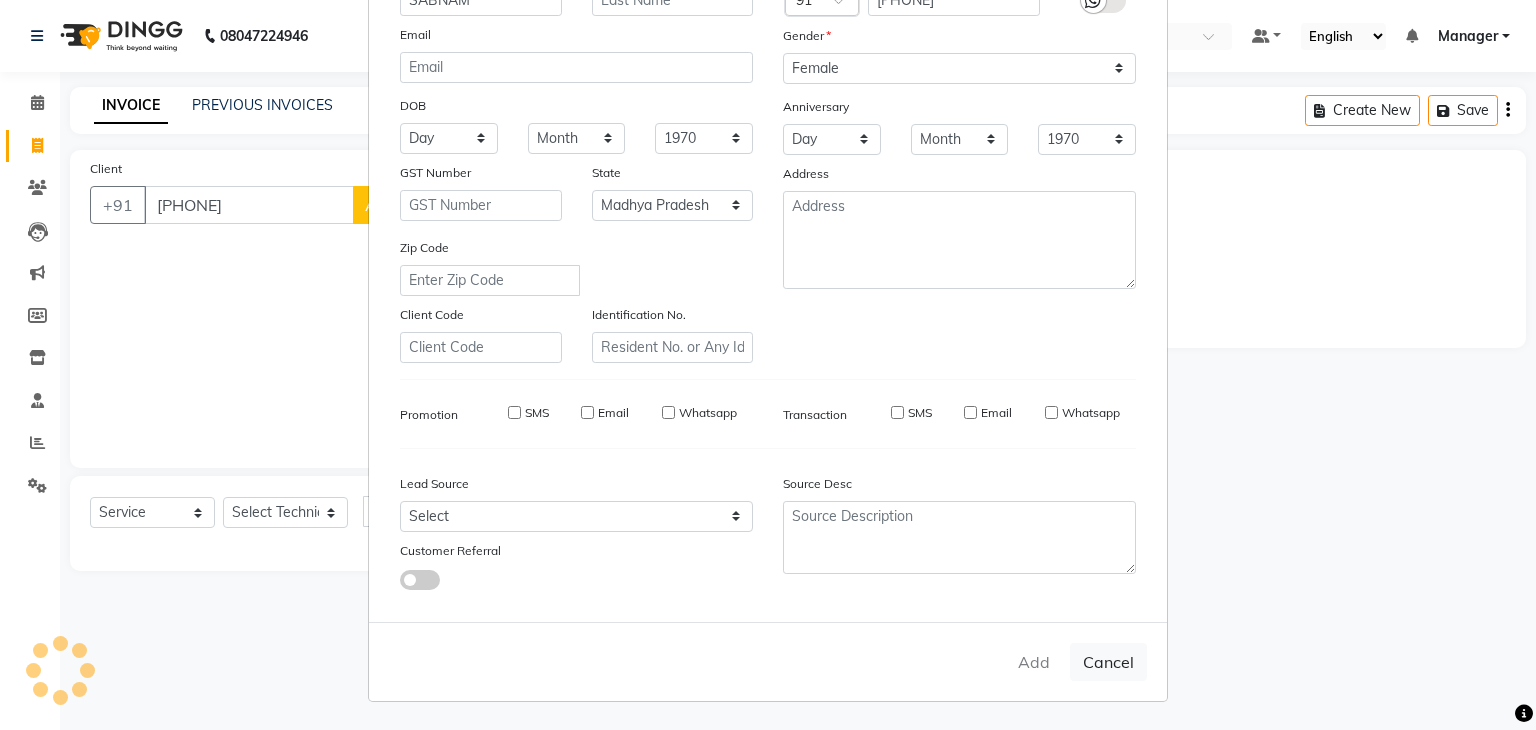 type 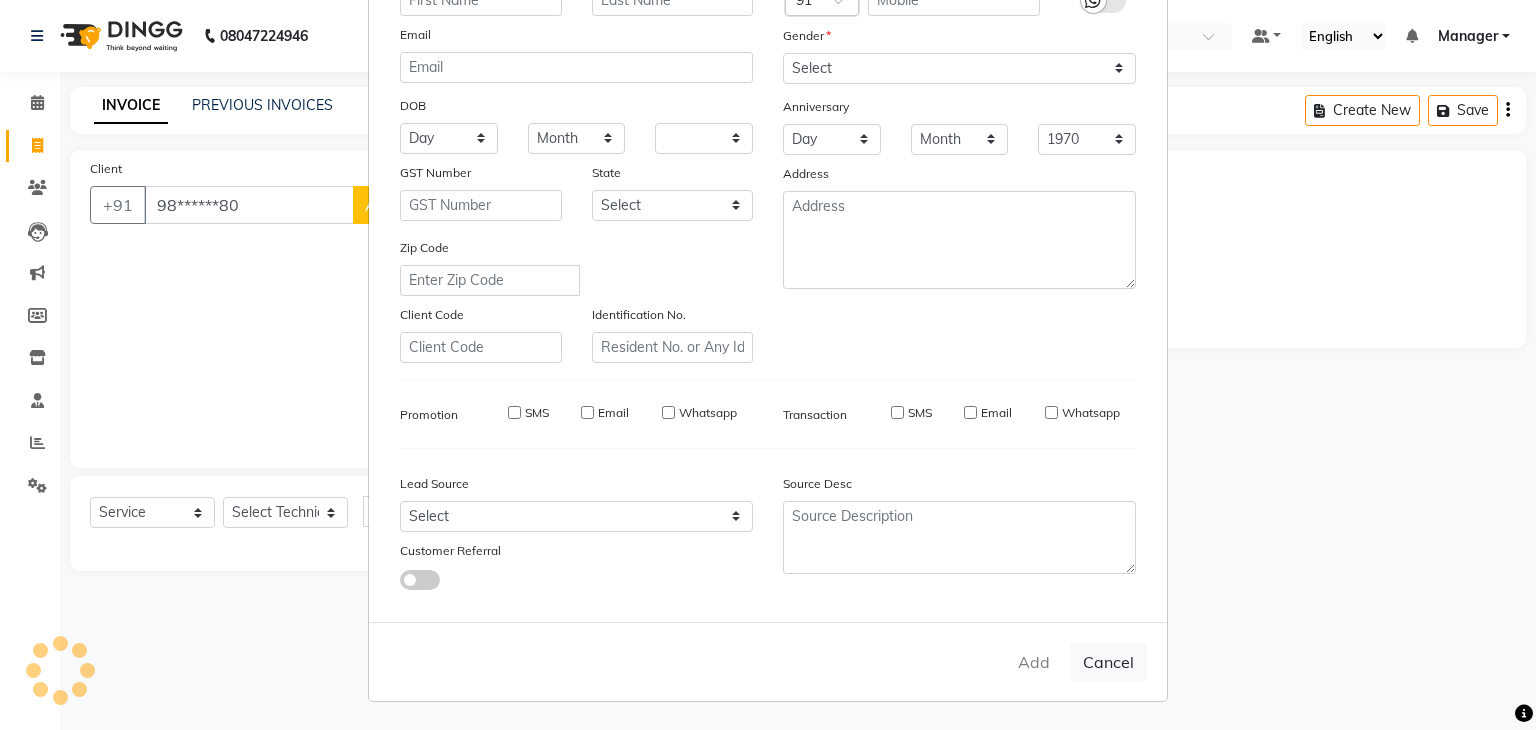 select 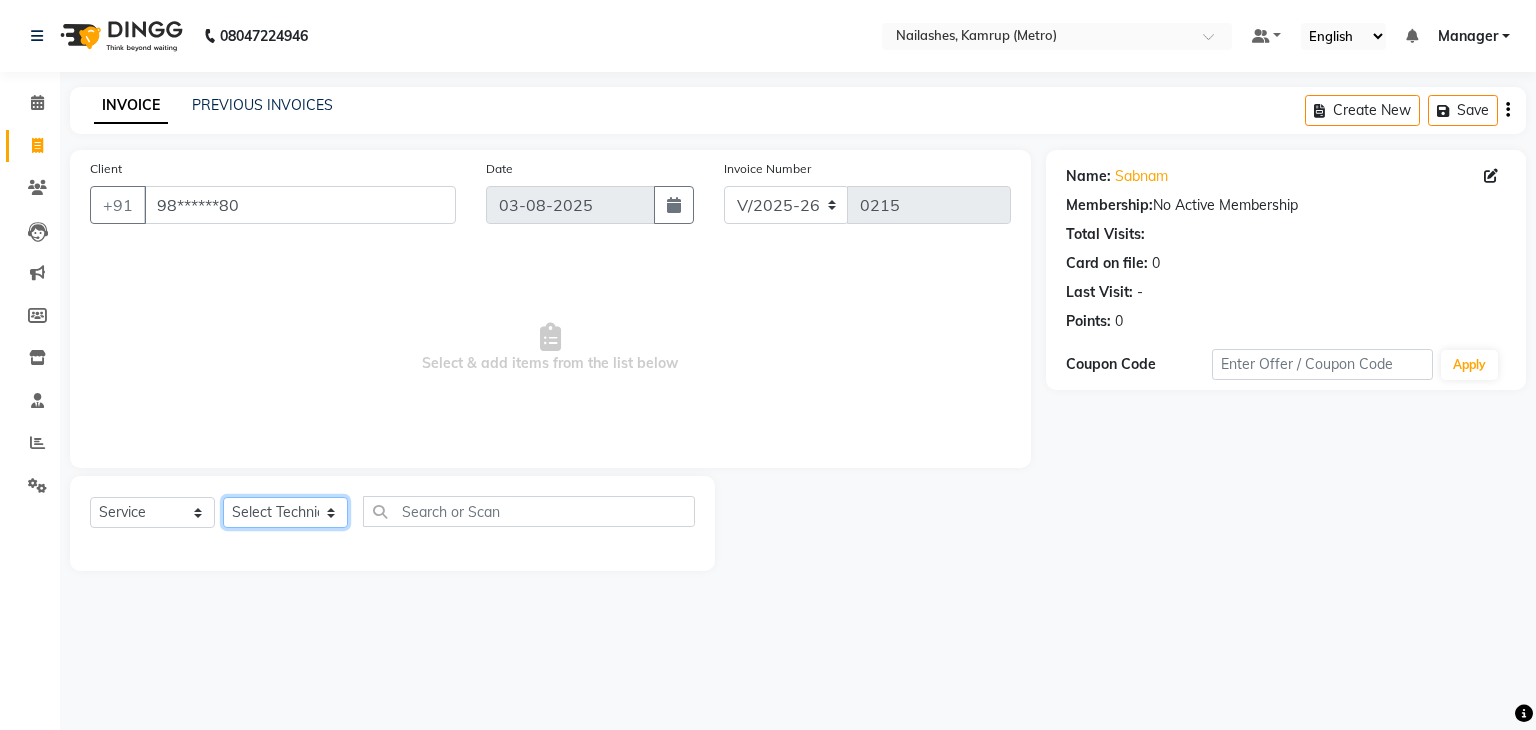 click on "Select Technician IMLI AO Manager" 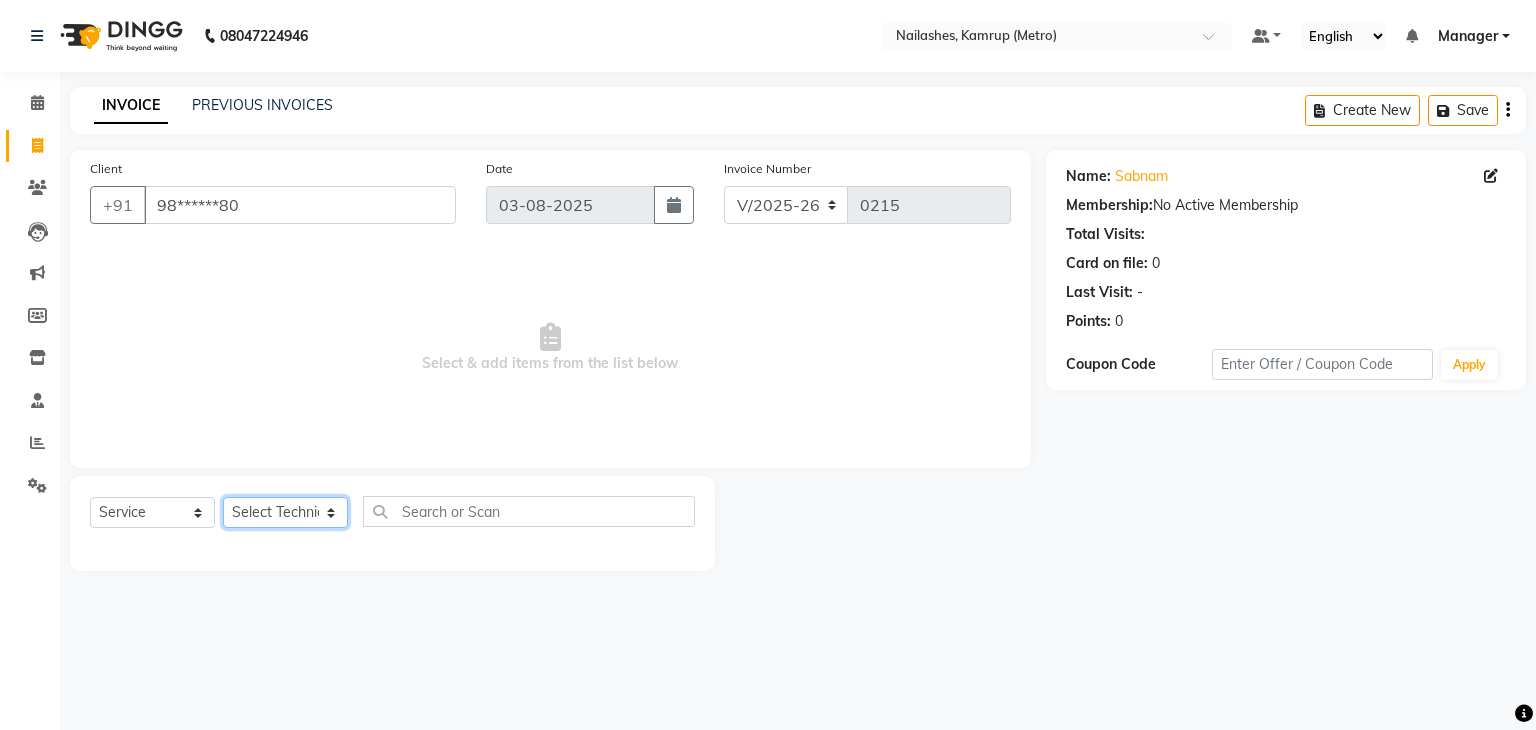 select on "62339" 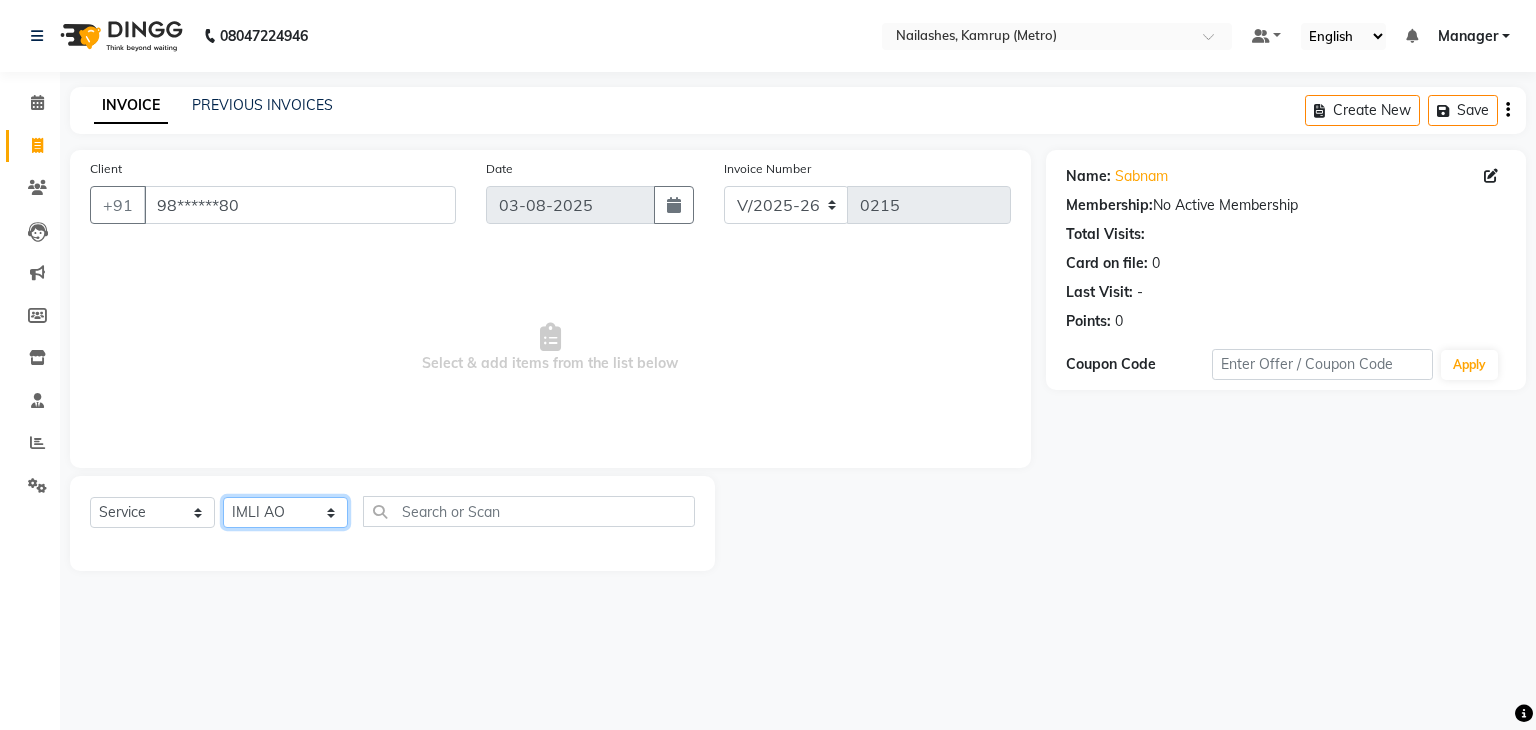 click on "Select Technician IMLI AO Manager" 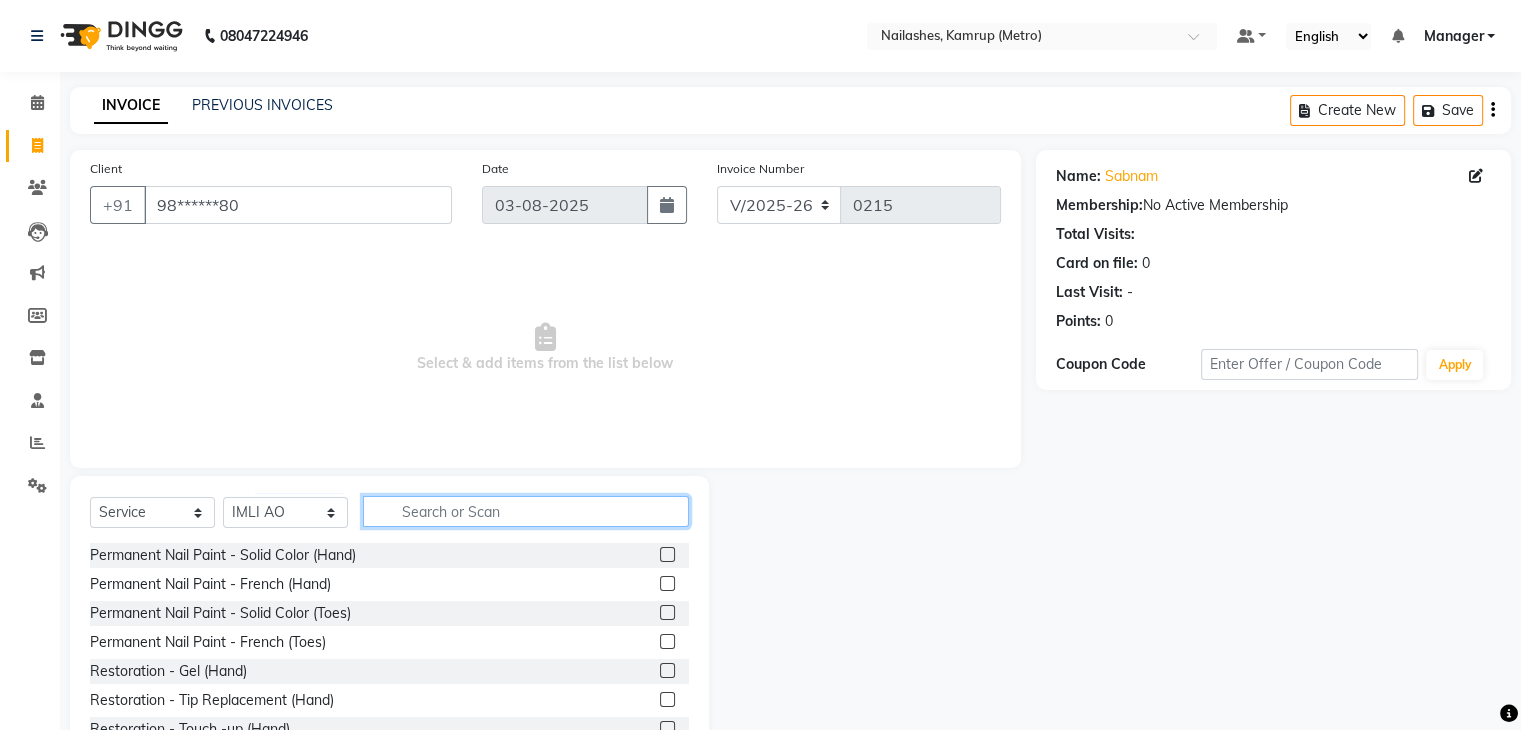 click 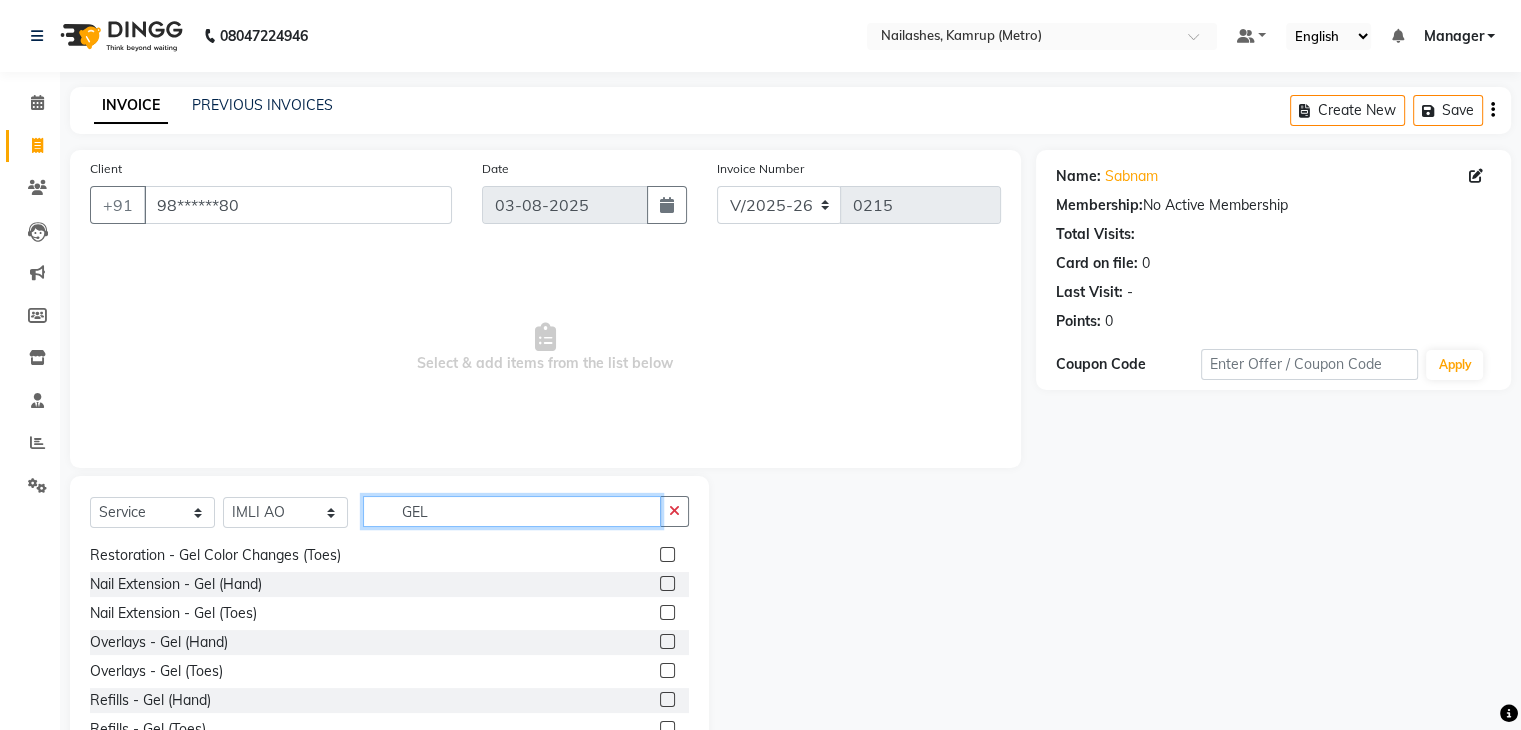 scroll, scrollTop: 89, scrollLeft: 0, axis: vertical 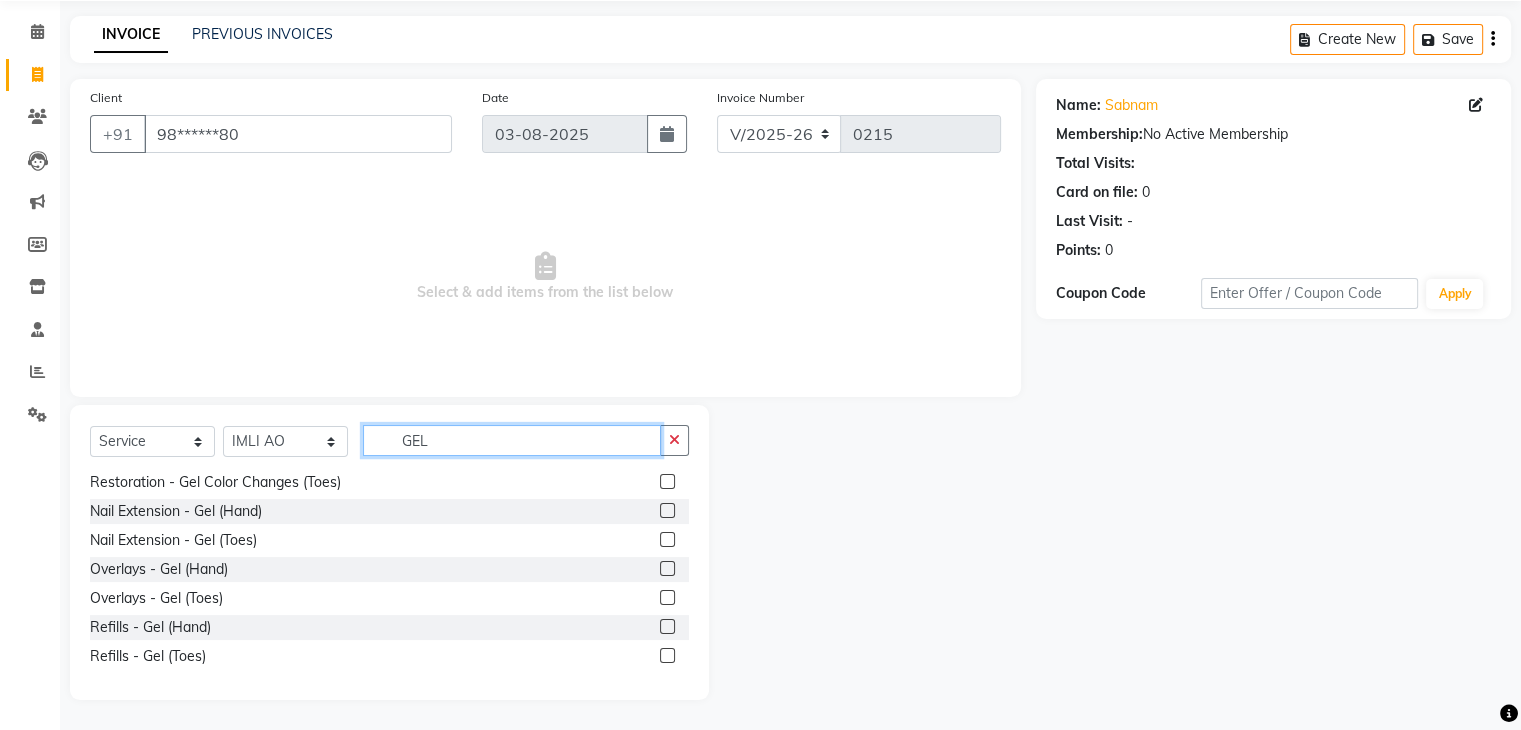 type on "GEL" 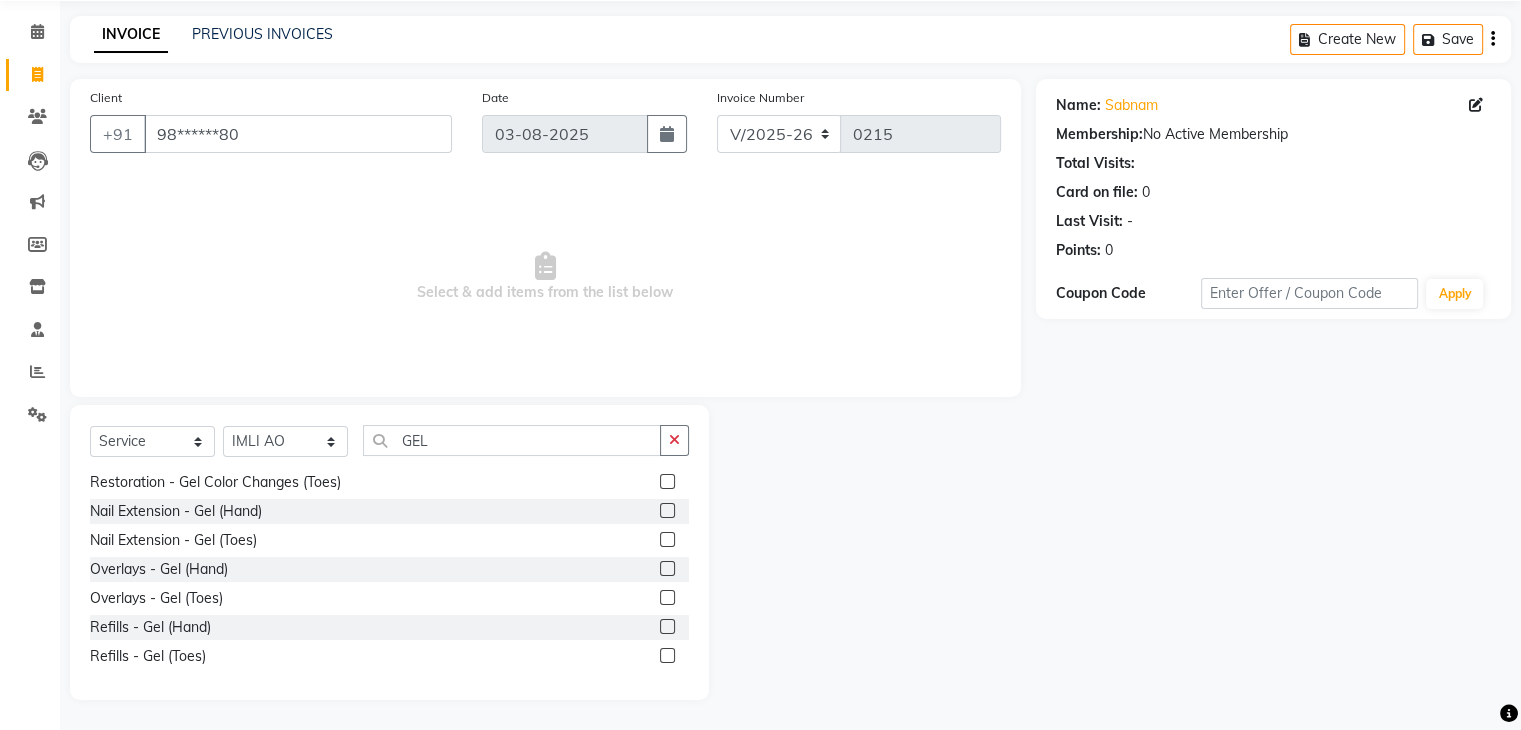 click 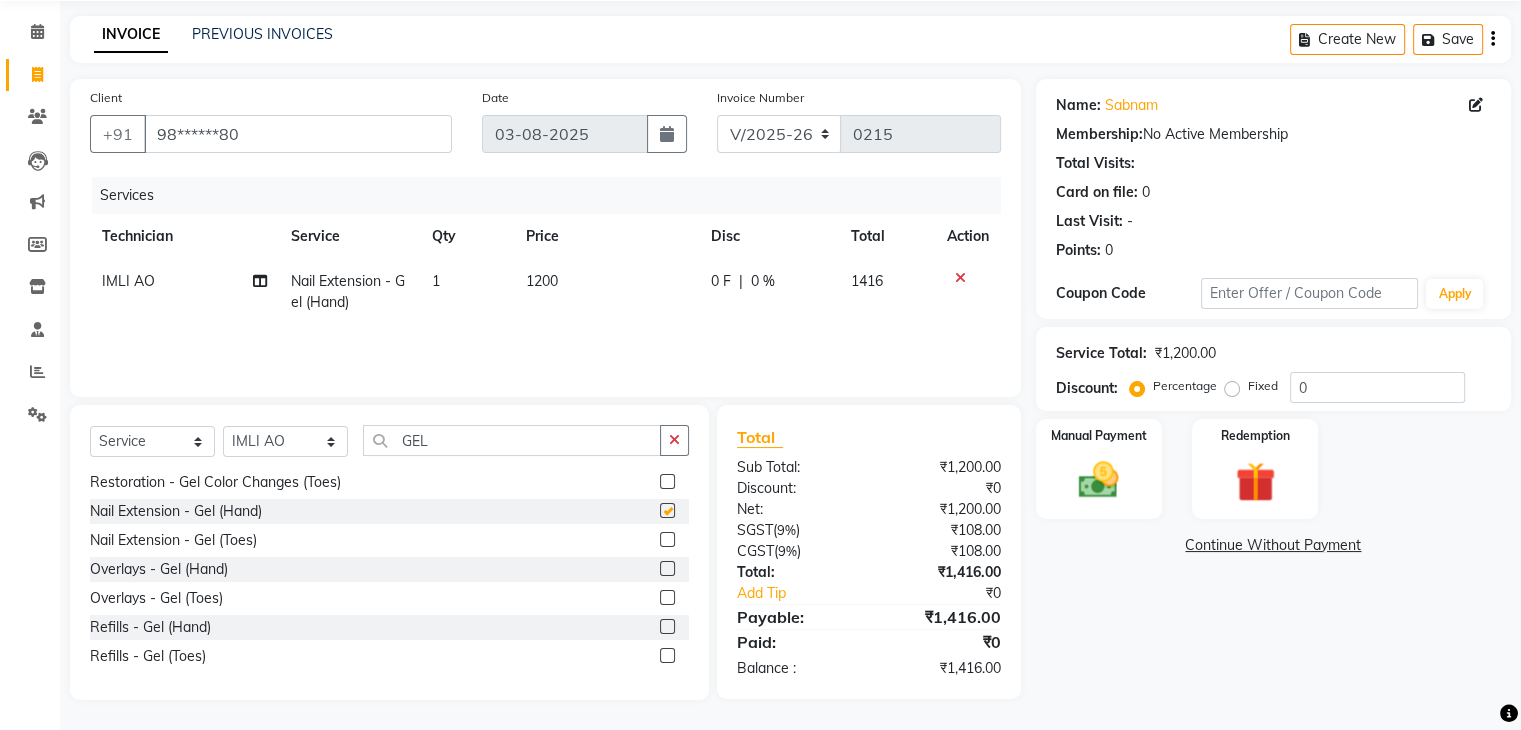 checkbox on "false" 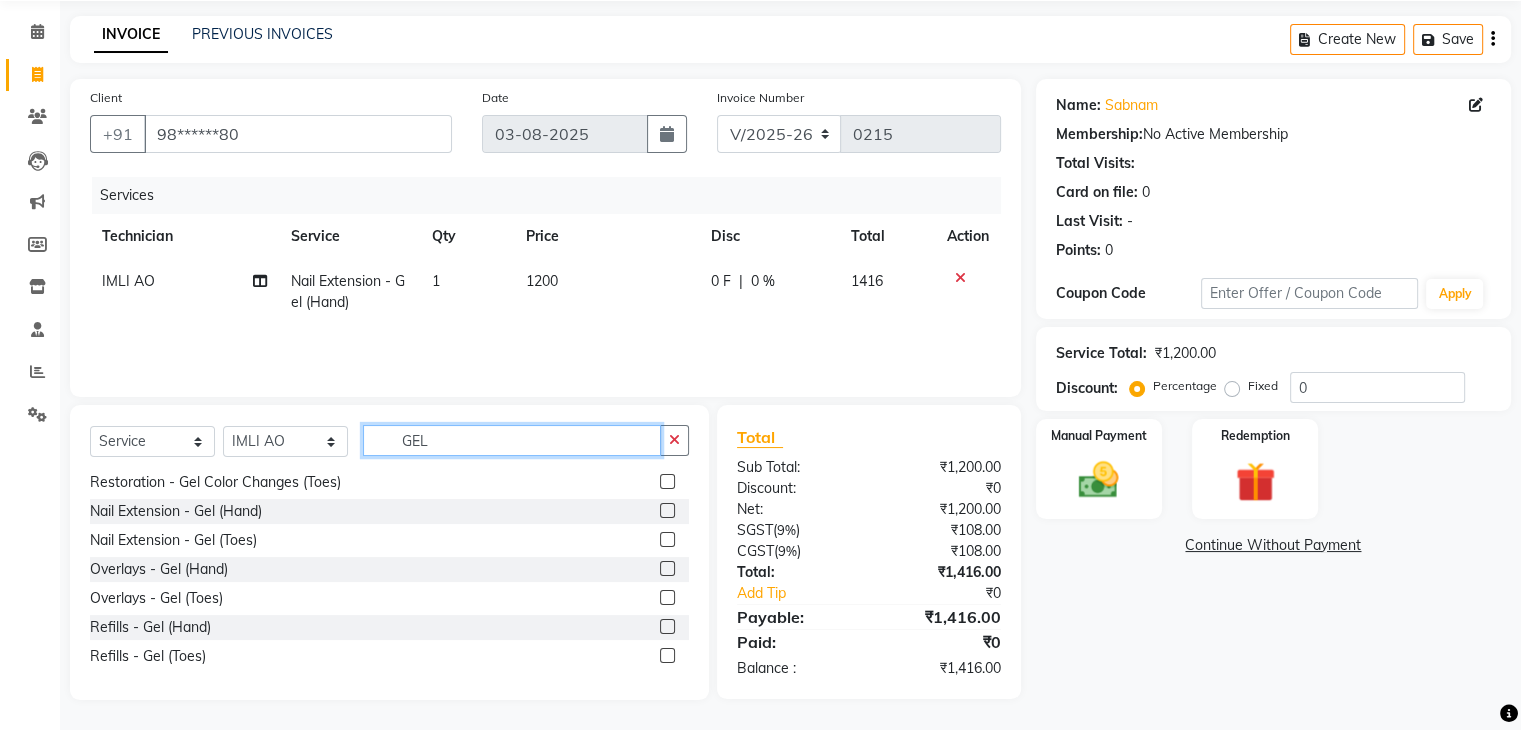 drag, startPoint x: 486, startPoint y: 445, endPoint x: 280, endPoint y: 453, distance: 206.15529 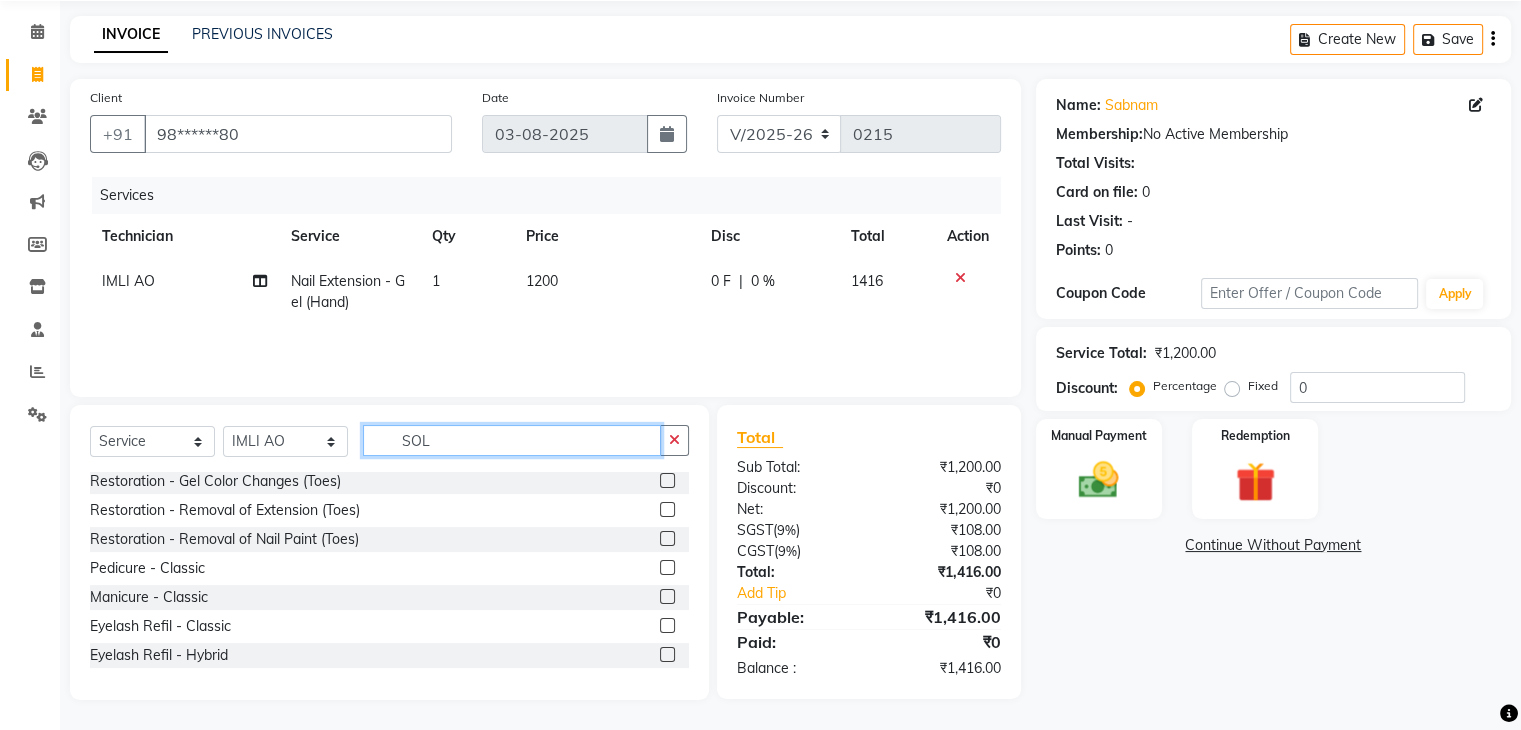 scroll, scrollTop: 0, scrollLeft: 0, axis: both 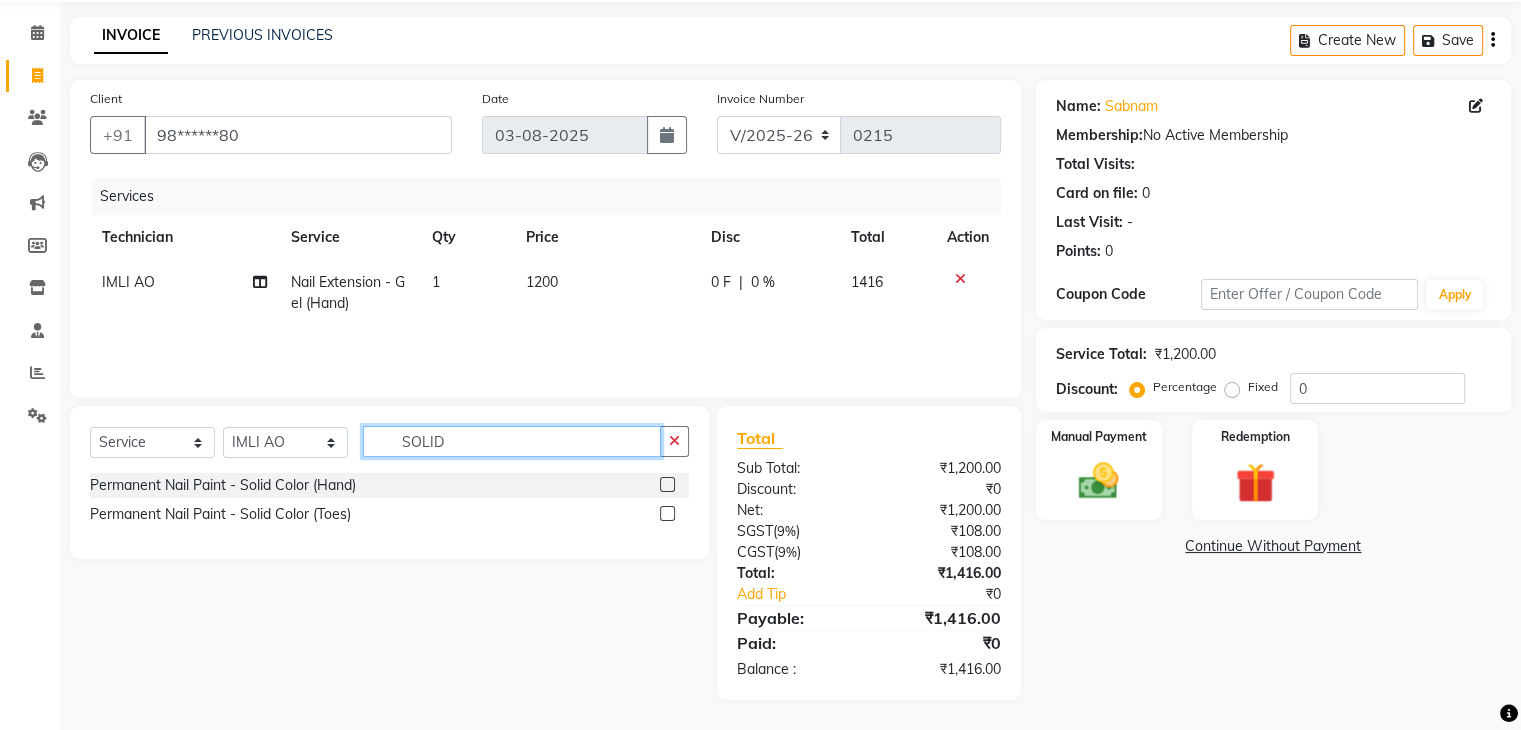 type on "SOLID" 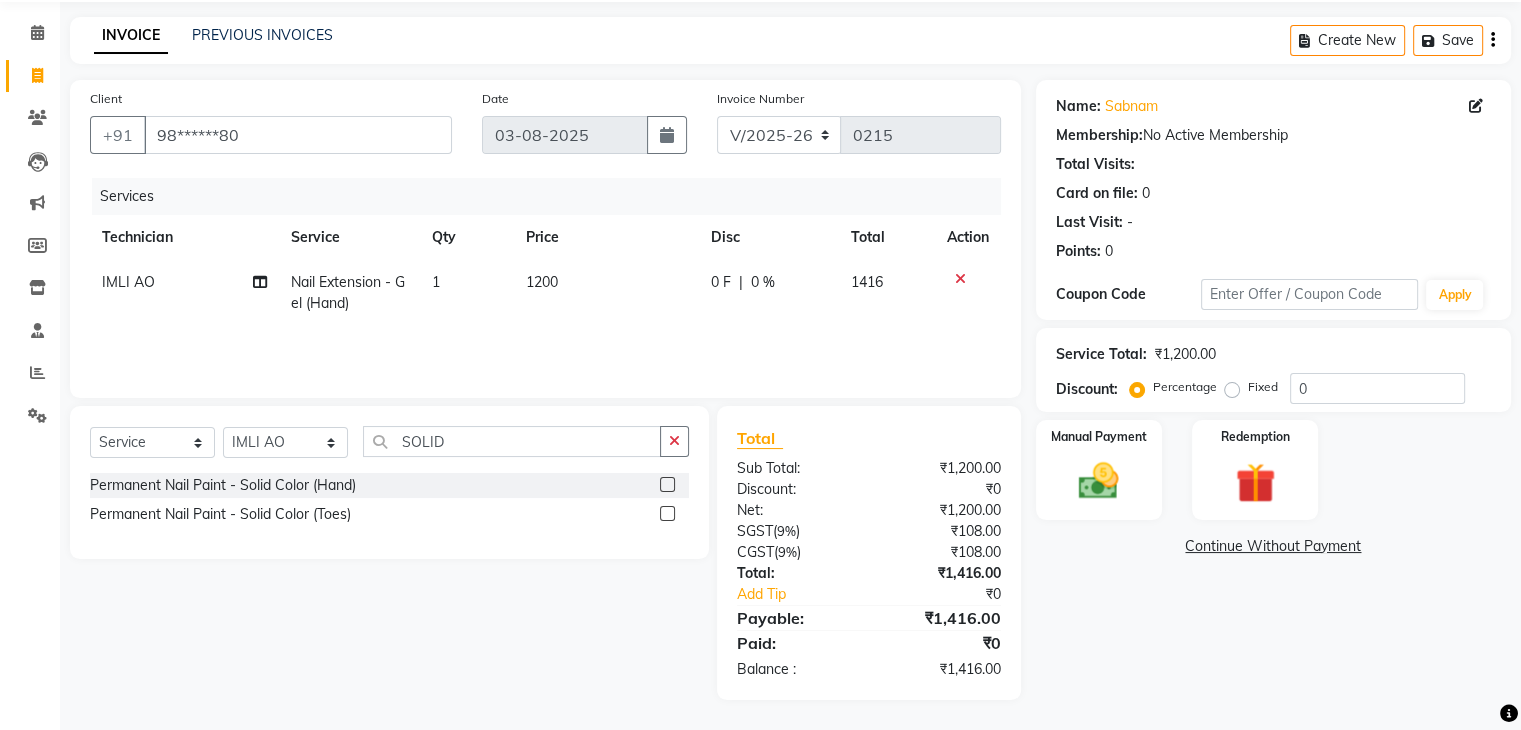 click 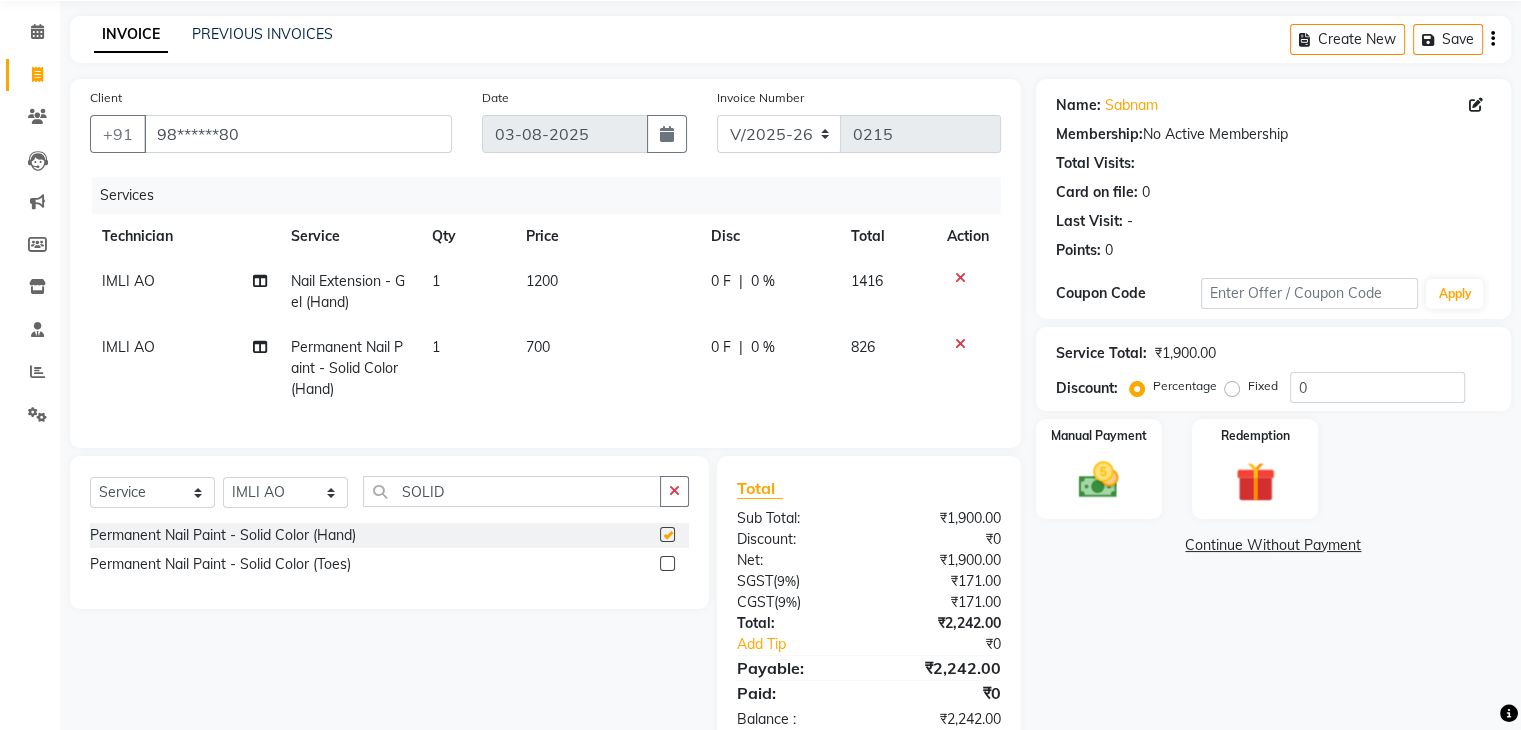 checkbox on "false" 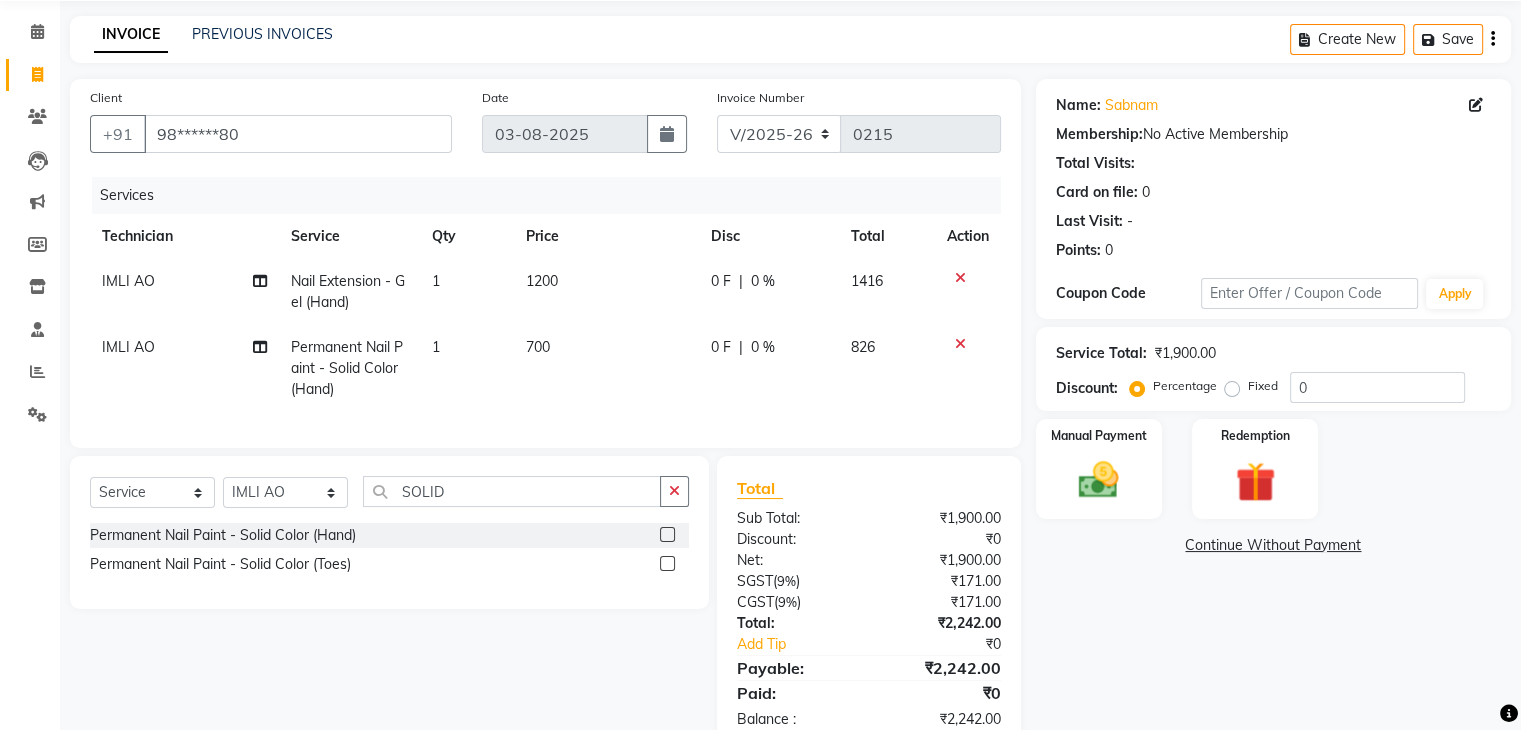 scroll, scrollTop: 137, scrollLeft: 0, axis: vertical 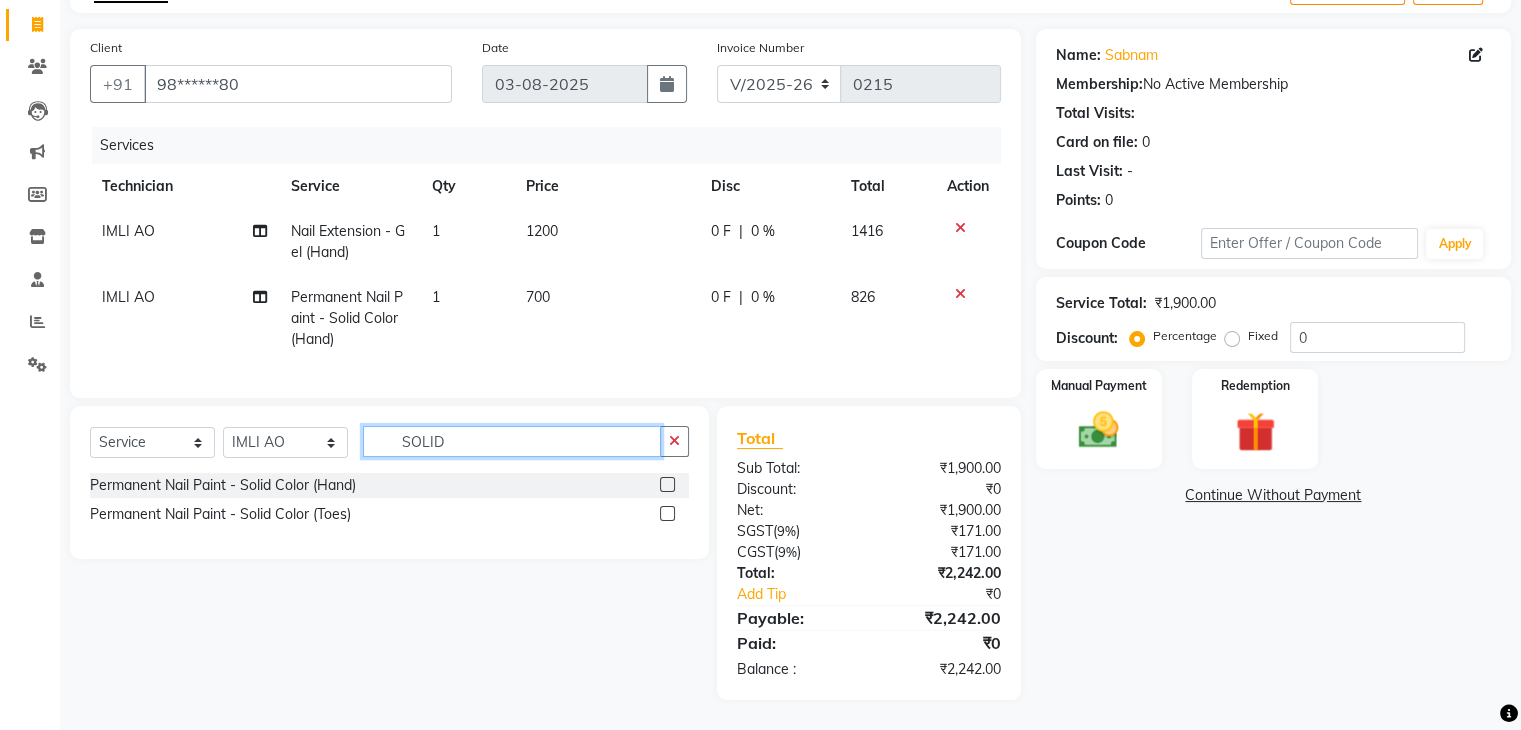 drag, startPoint x: 527, startPoint y: 456, endPoint x: 508, endPoint y: 454, distance: 19.104973 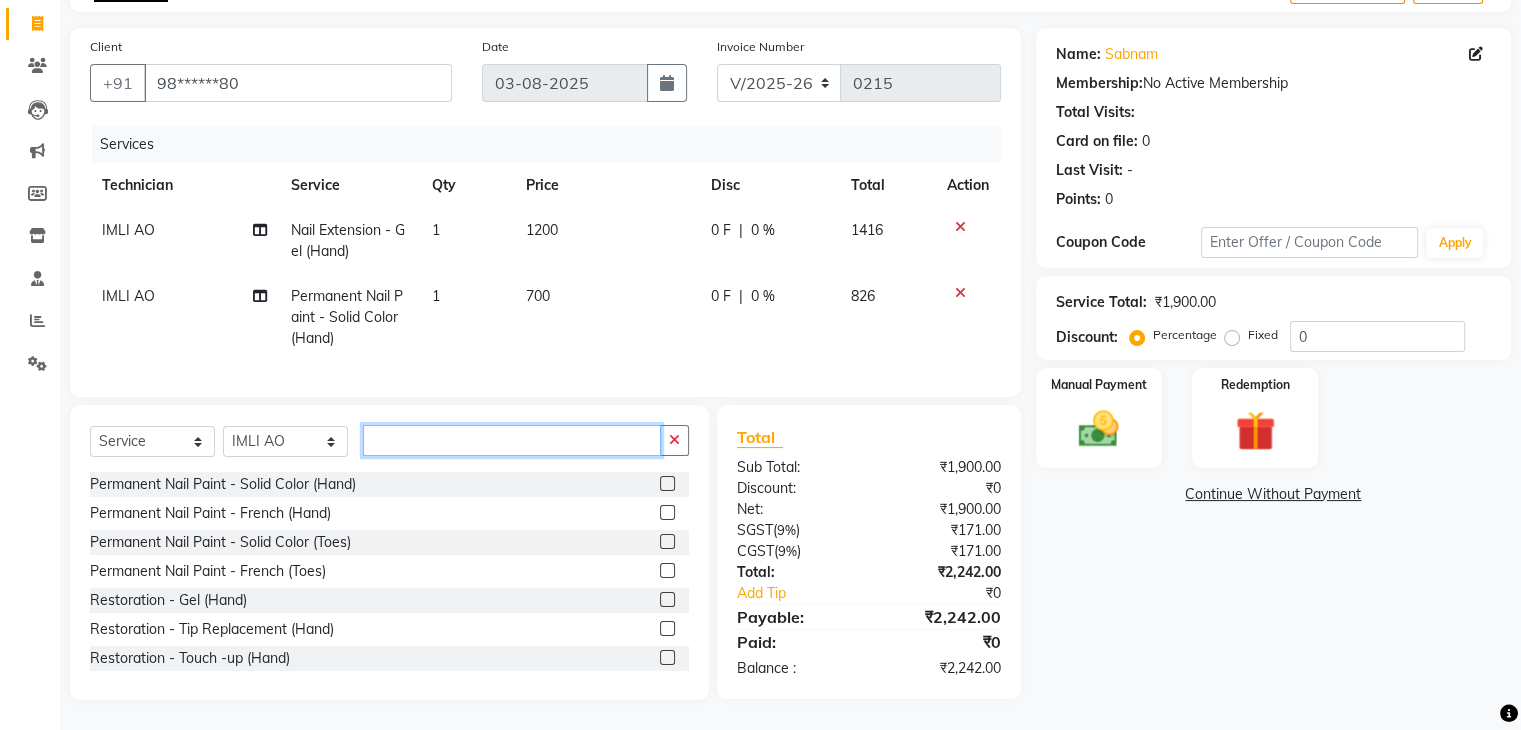 scroll, scrollTop: 0, scrollLeft: 0, axis: both 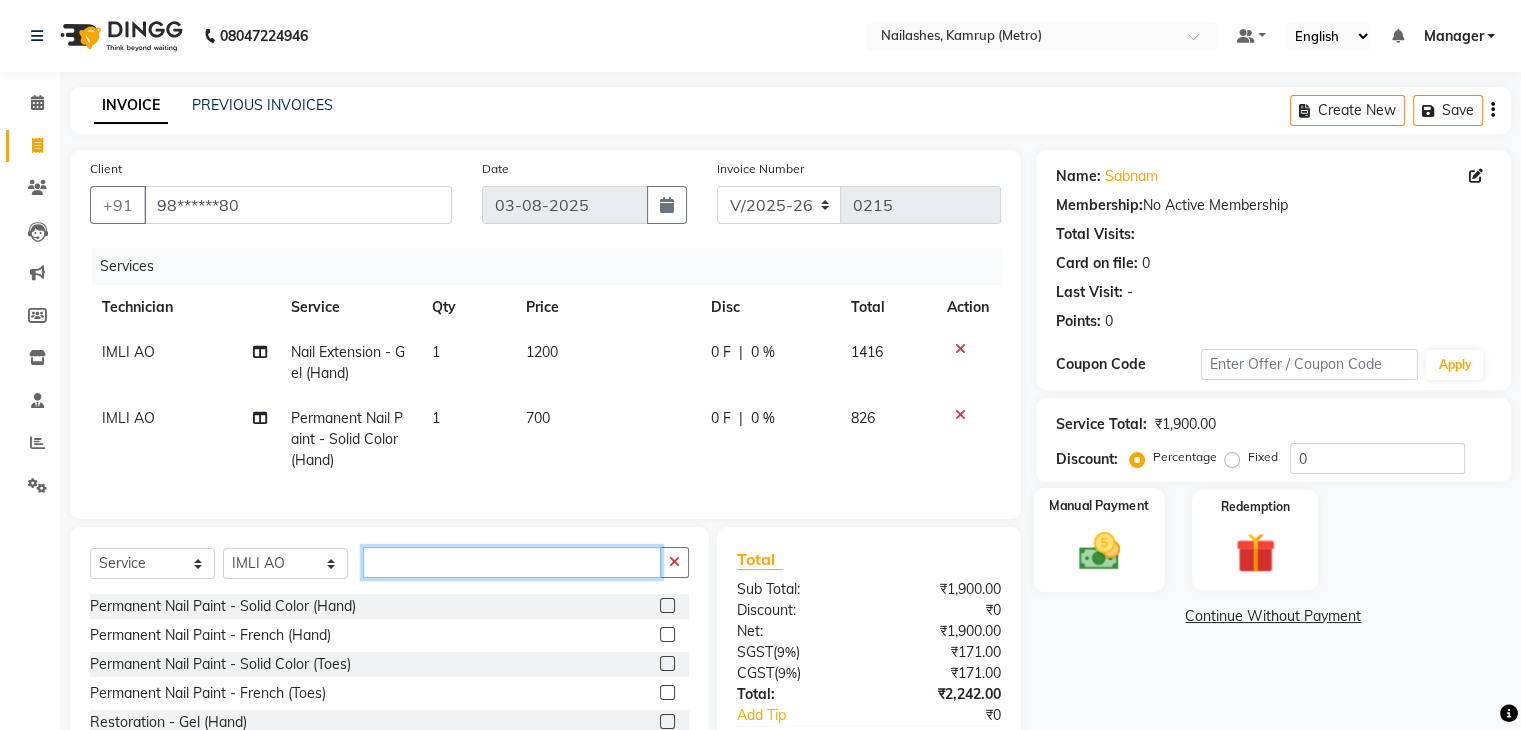 type 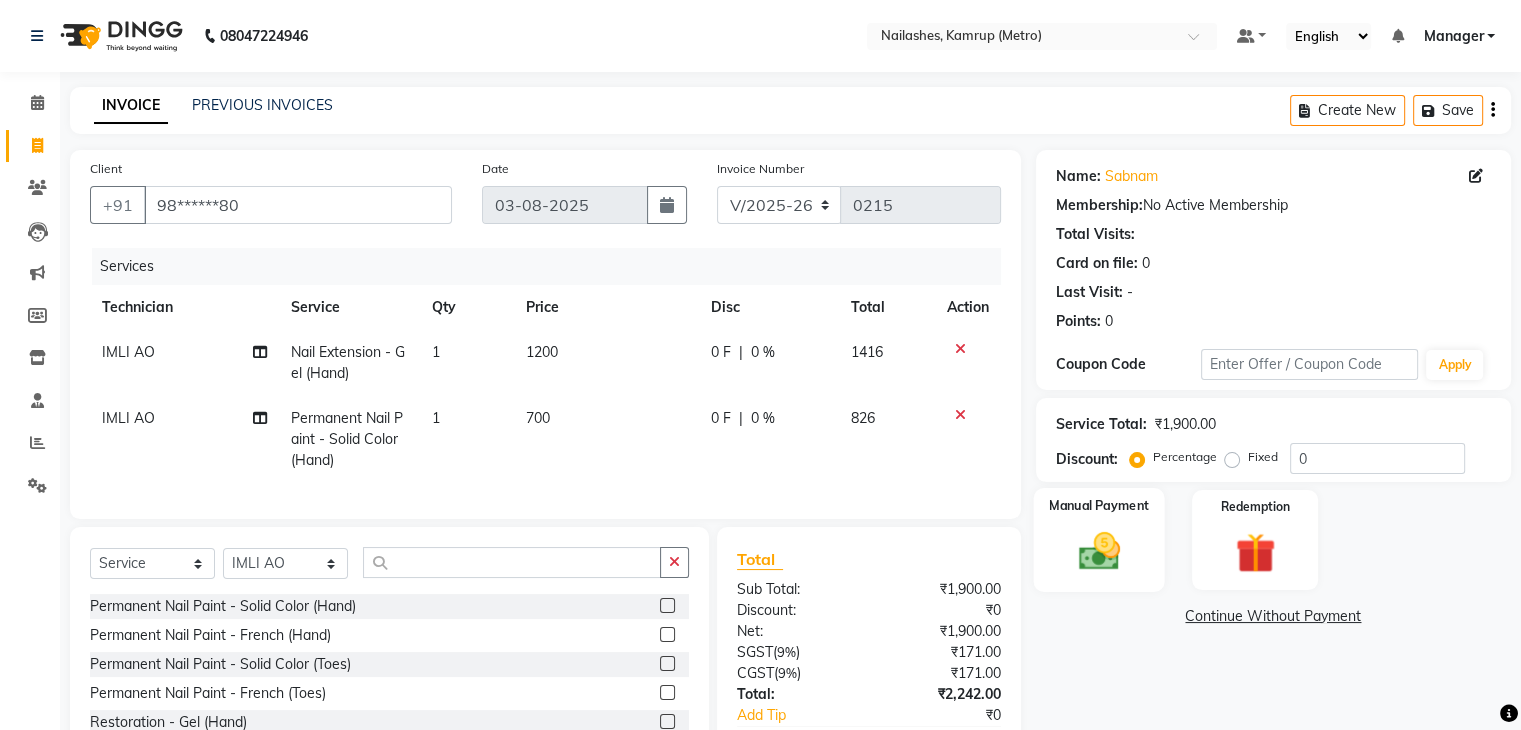 click 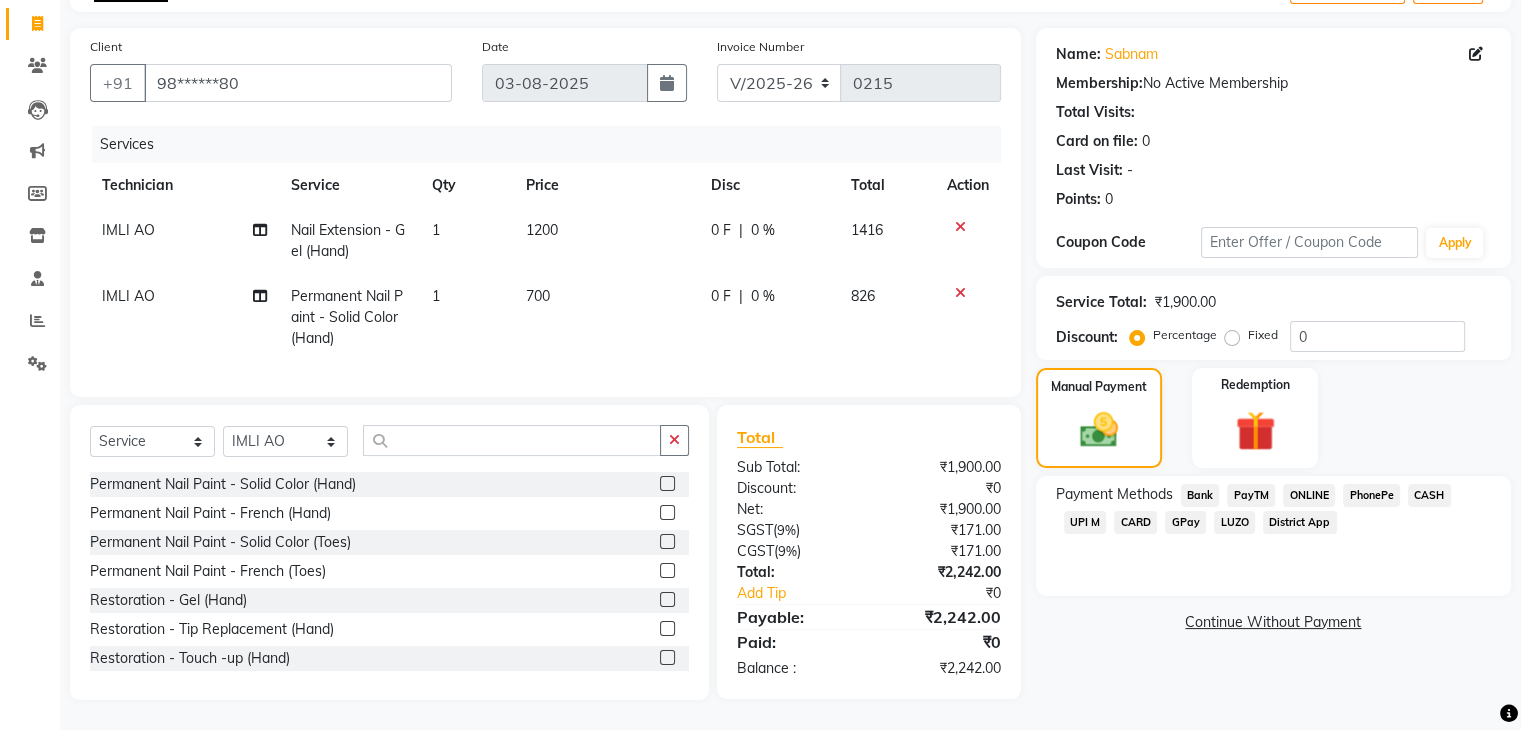 scroll, scrollTop: 138, scrollLeft: 0, axis: vertical 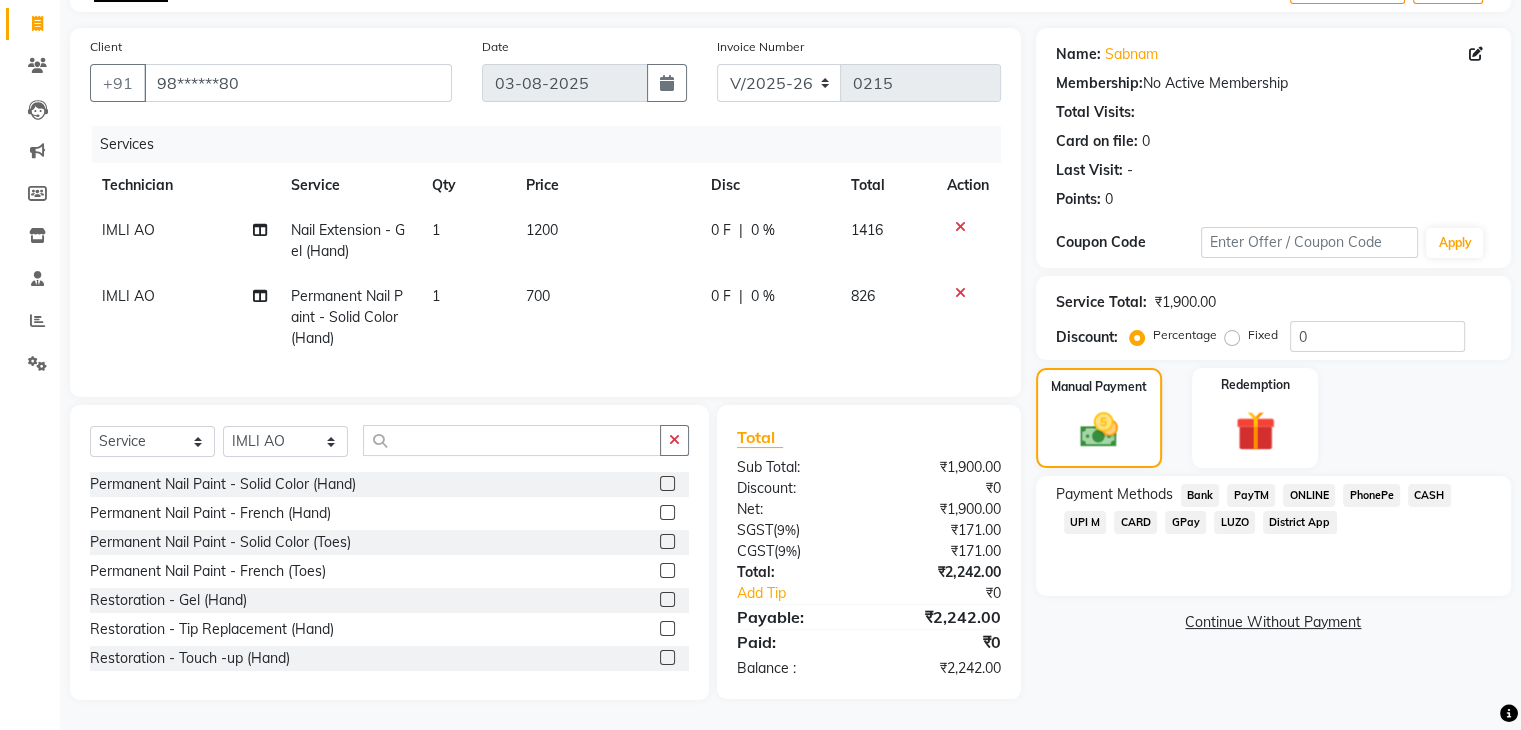 click on "ONLINE" 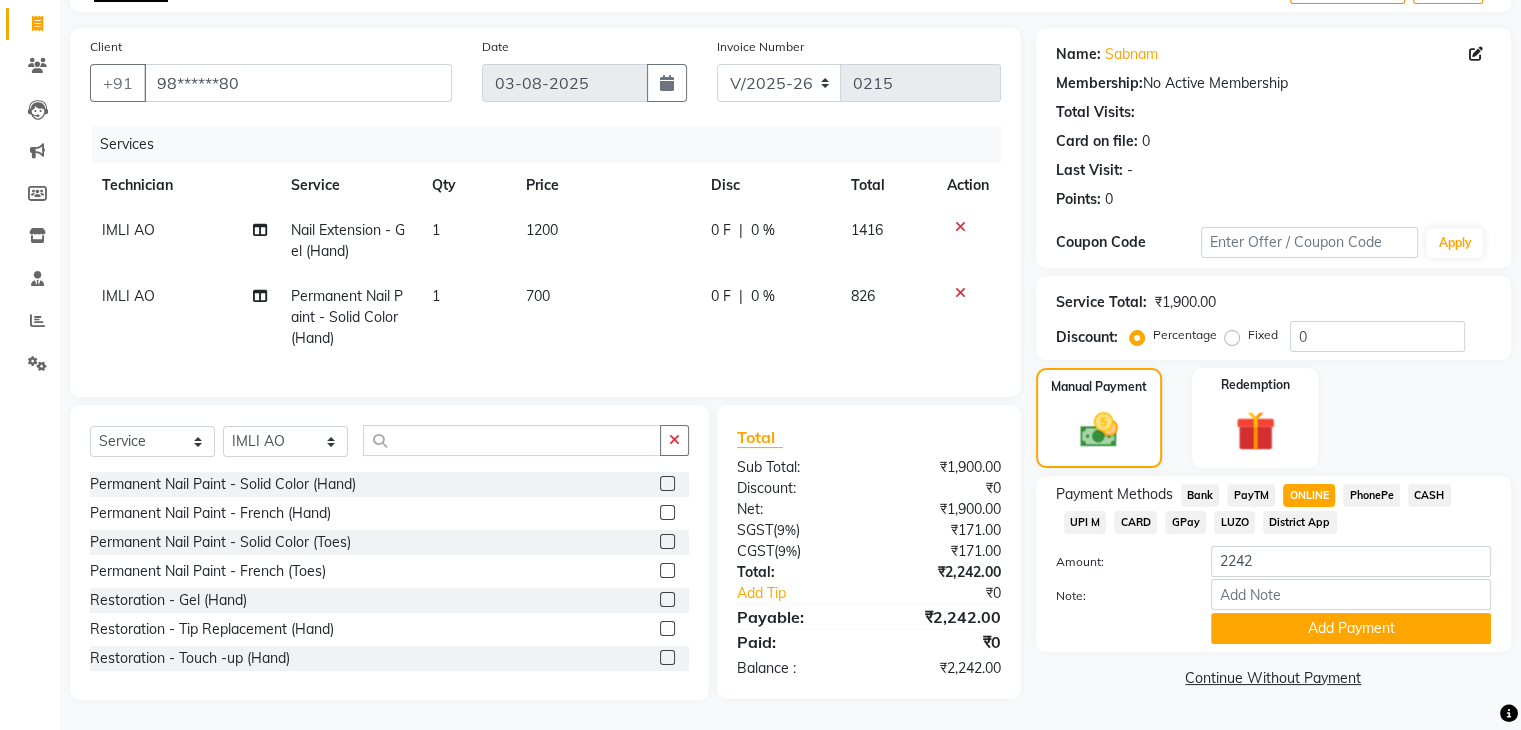 click on "CASH" 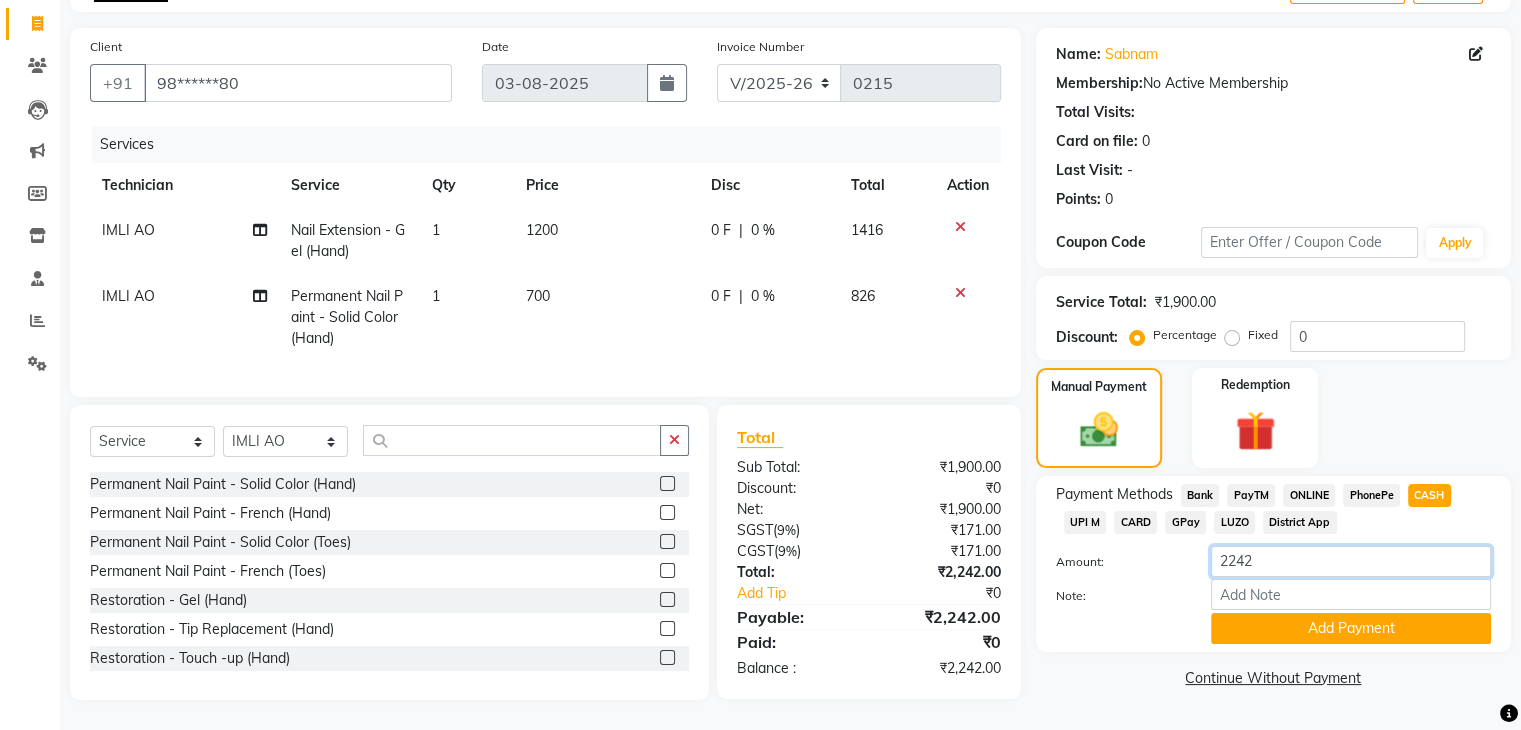 drag, startPoint x: 1303, startPoint y: 549, endPoint x: 1086, endPoint y: 566, distance: 217.66489 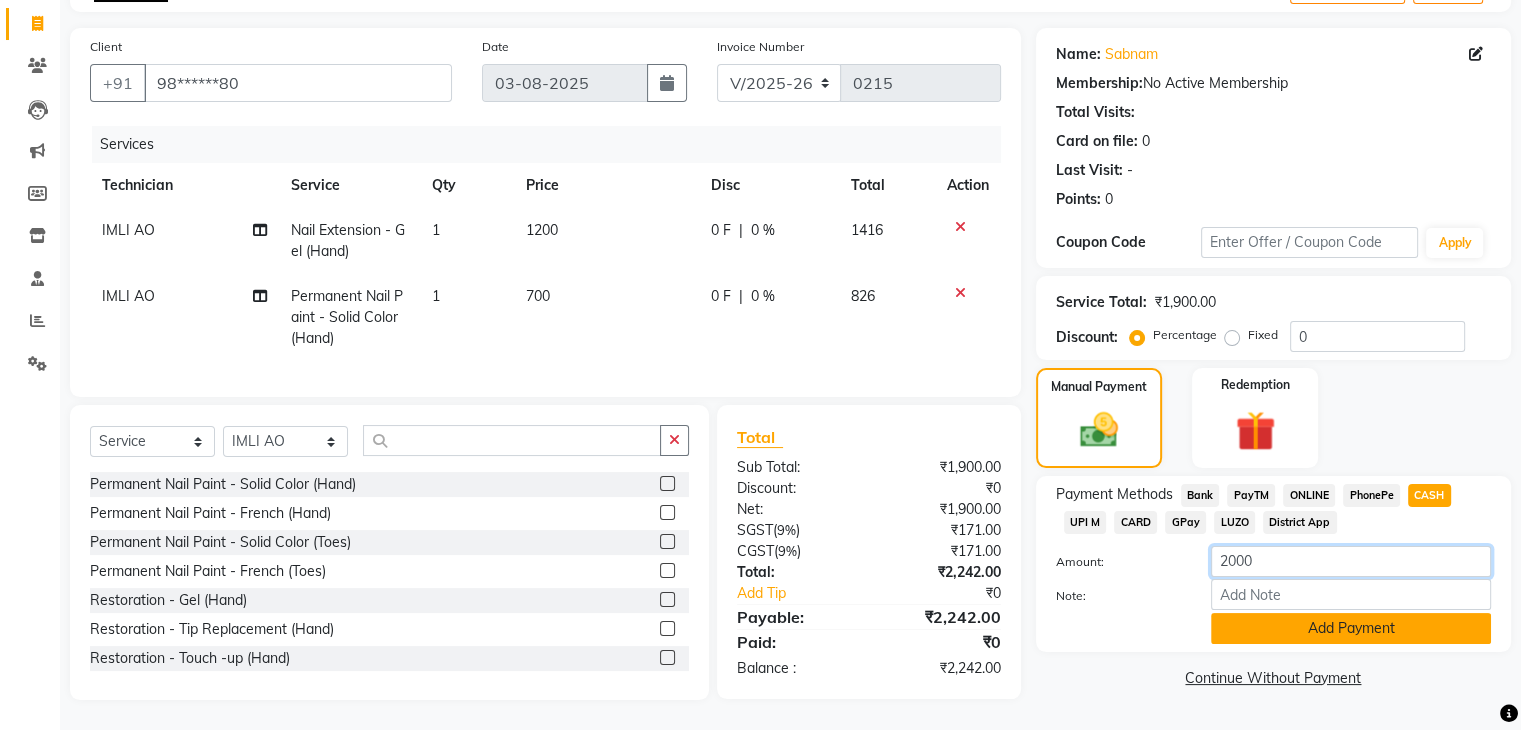 type on "2000" 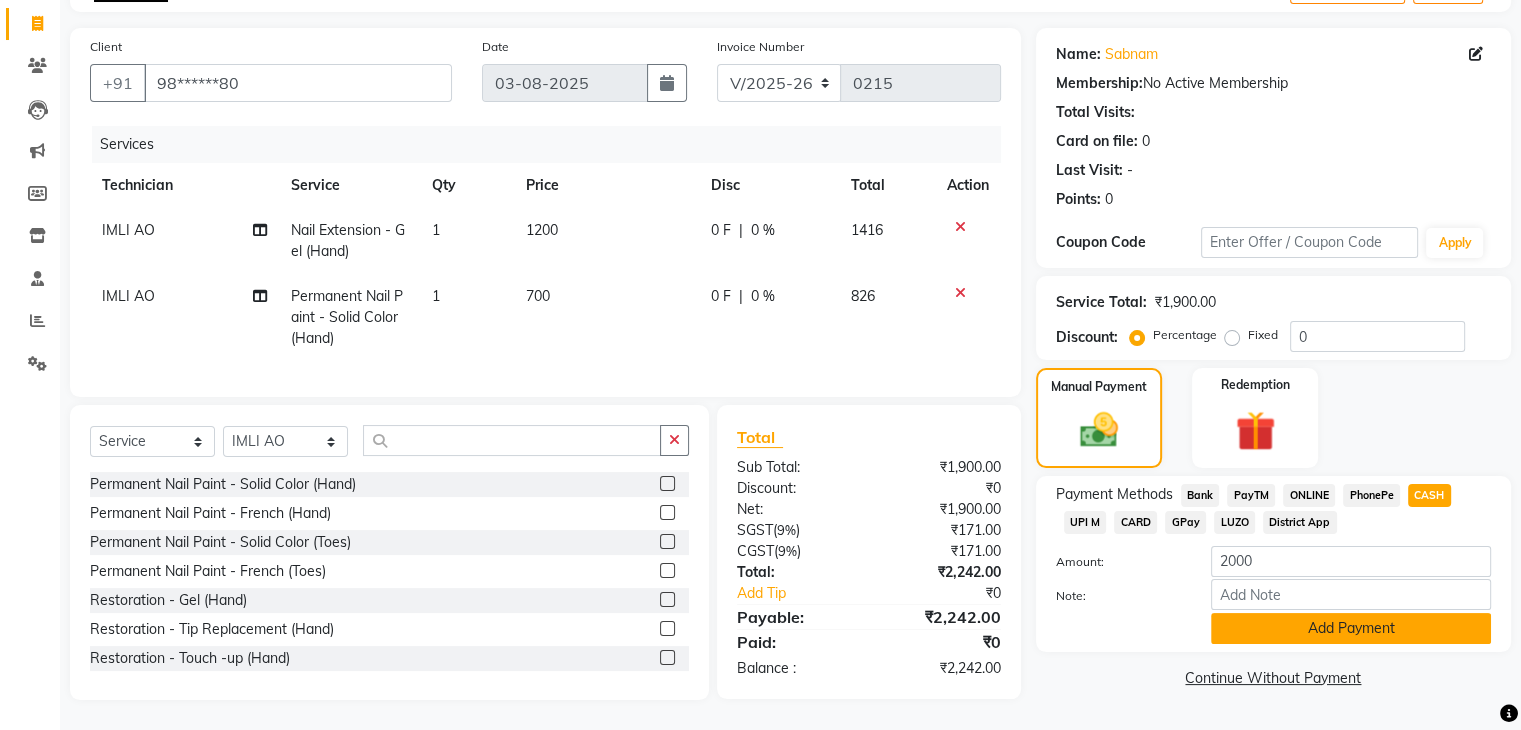 click on "Add Payment" 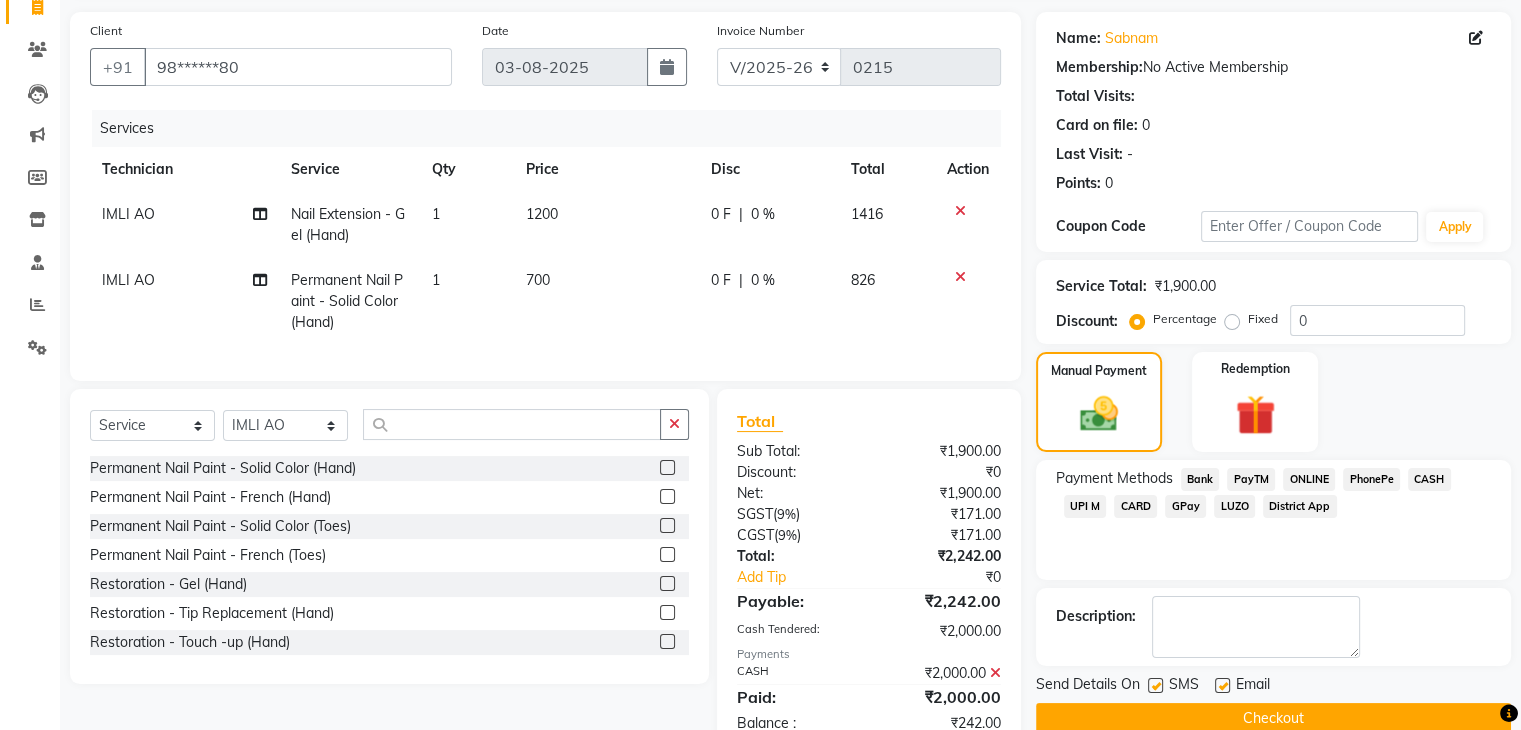 scroll, scrollTop: 208, scrollLeft: 0, axis: vertical 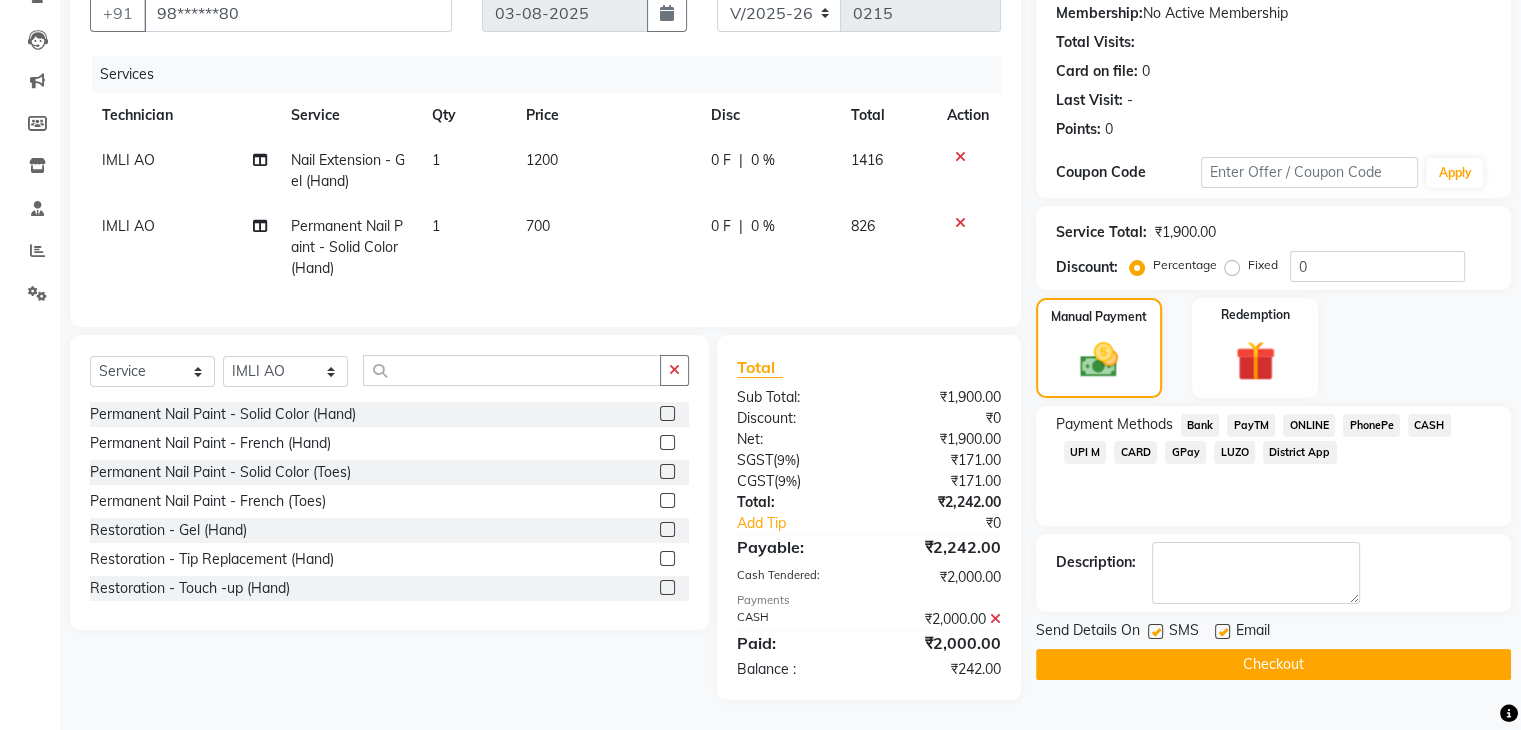 click on "ONLINE" 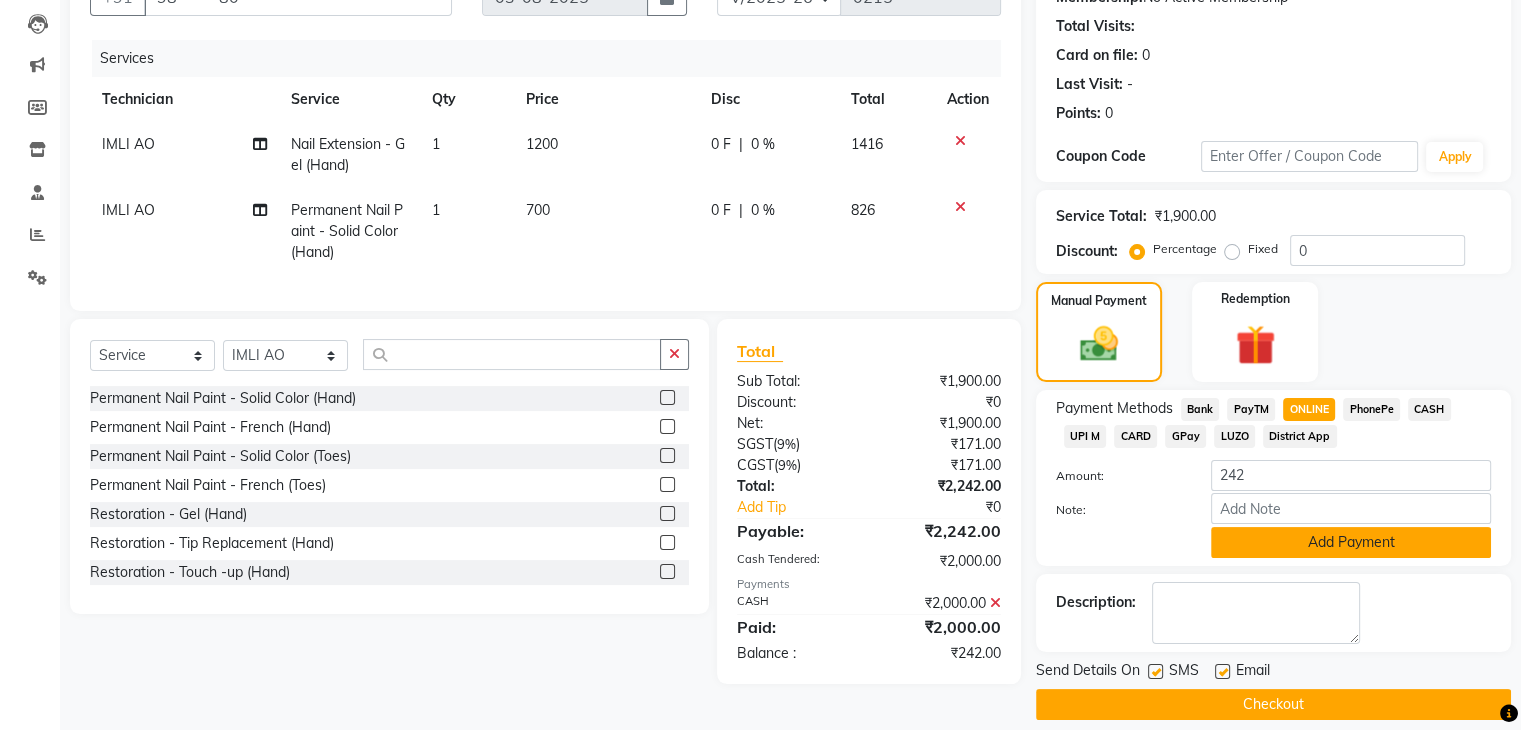 click on "Add Payment" 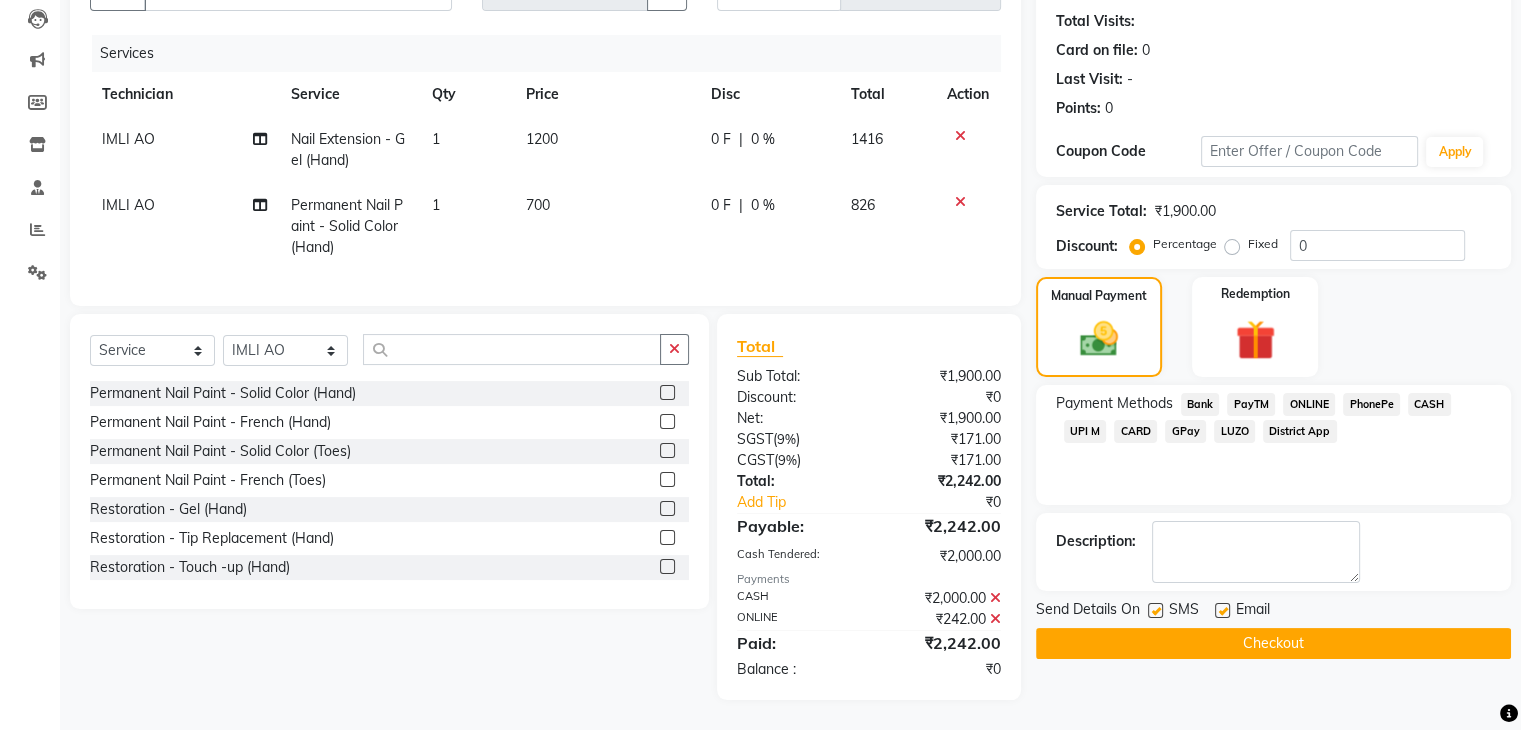 scroll, scrollTop: 228, scrollLeft: 0, axis: vertical 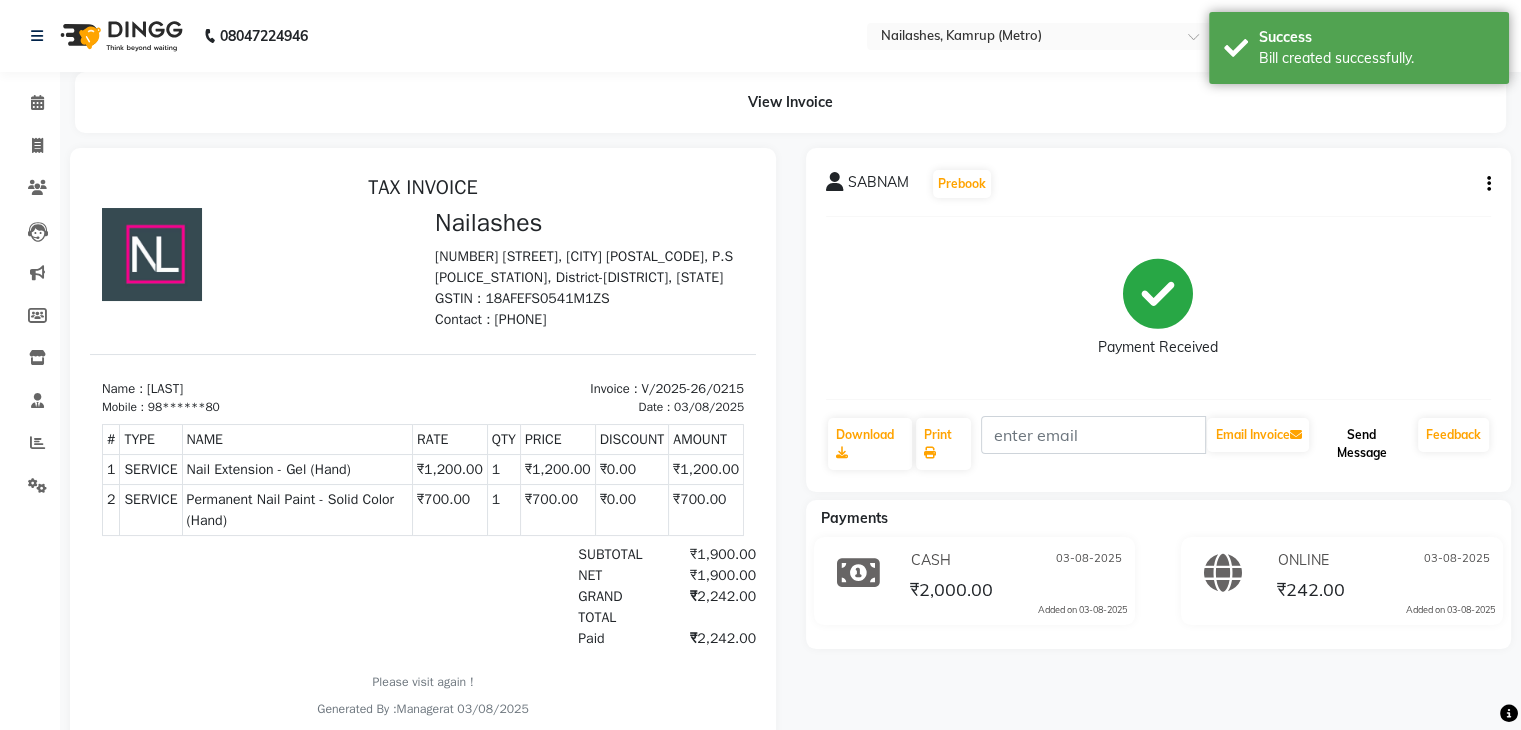 click on "Send Message" 